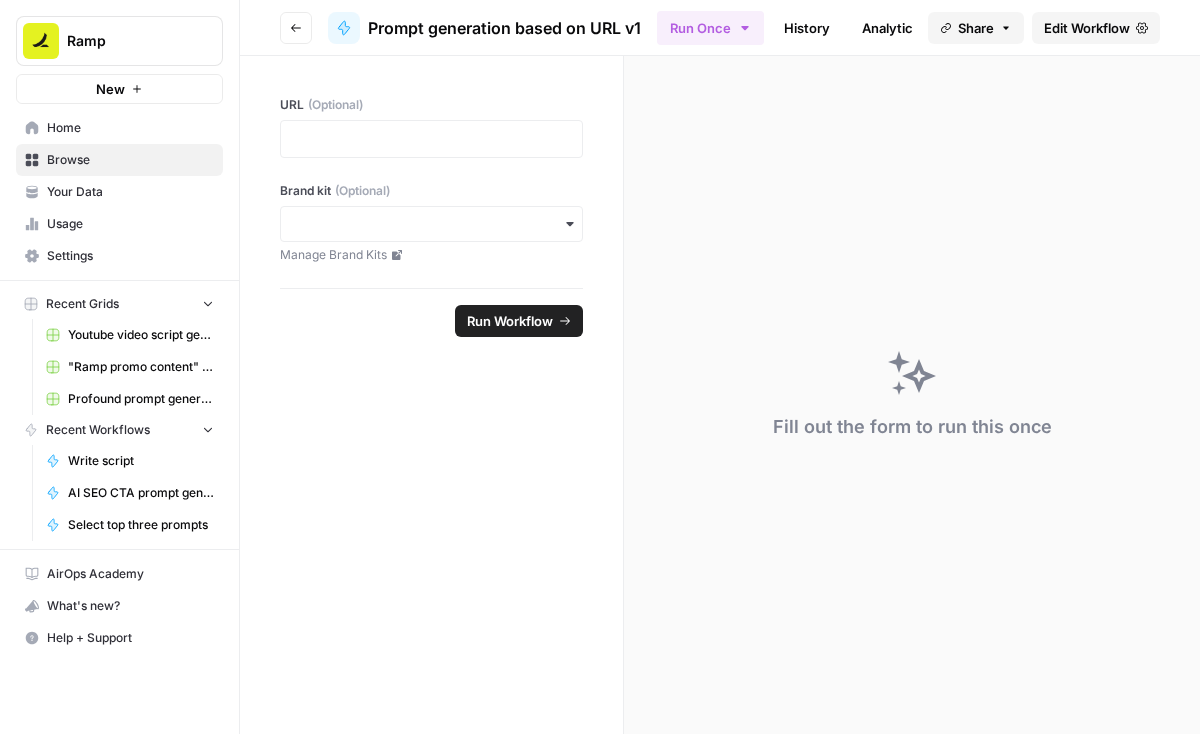 scroll, scrollTop: 0, scrollLeft: 0, axis: both 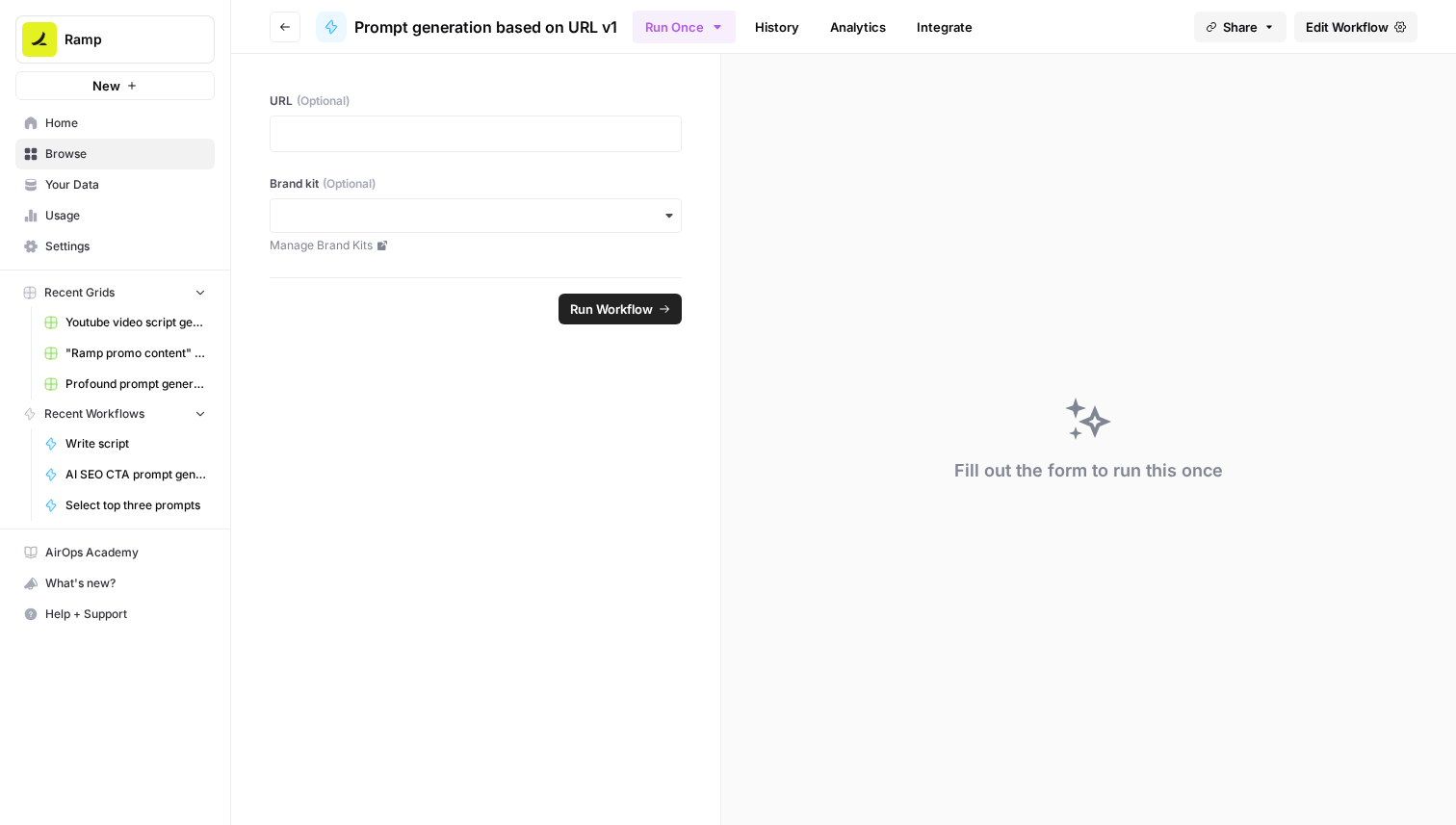 click on "Edit Workflow" at bounding box center (1347, 27) 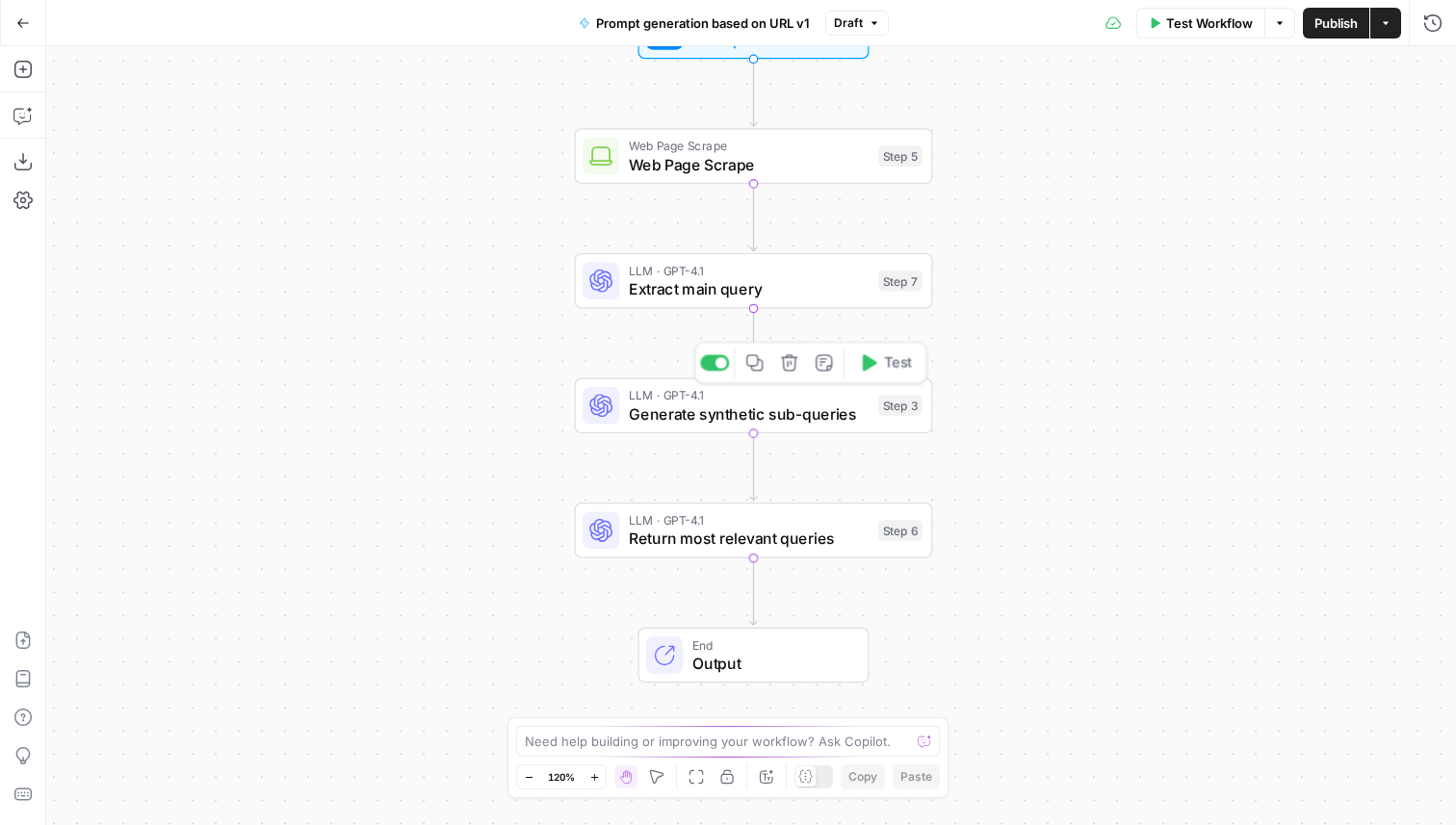 click on "Generate synthetic sub-queries" at bounding box center [749, 414] 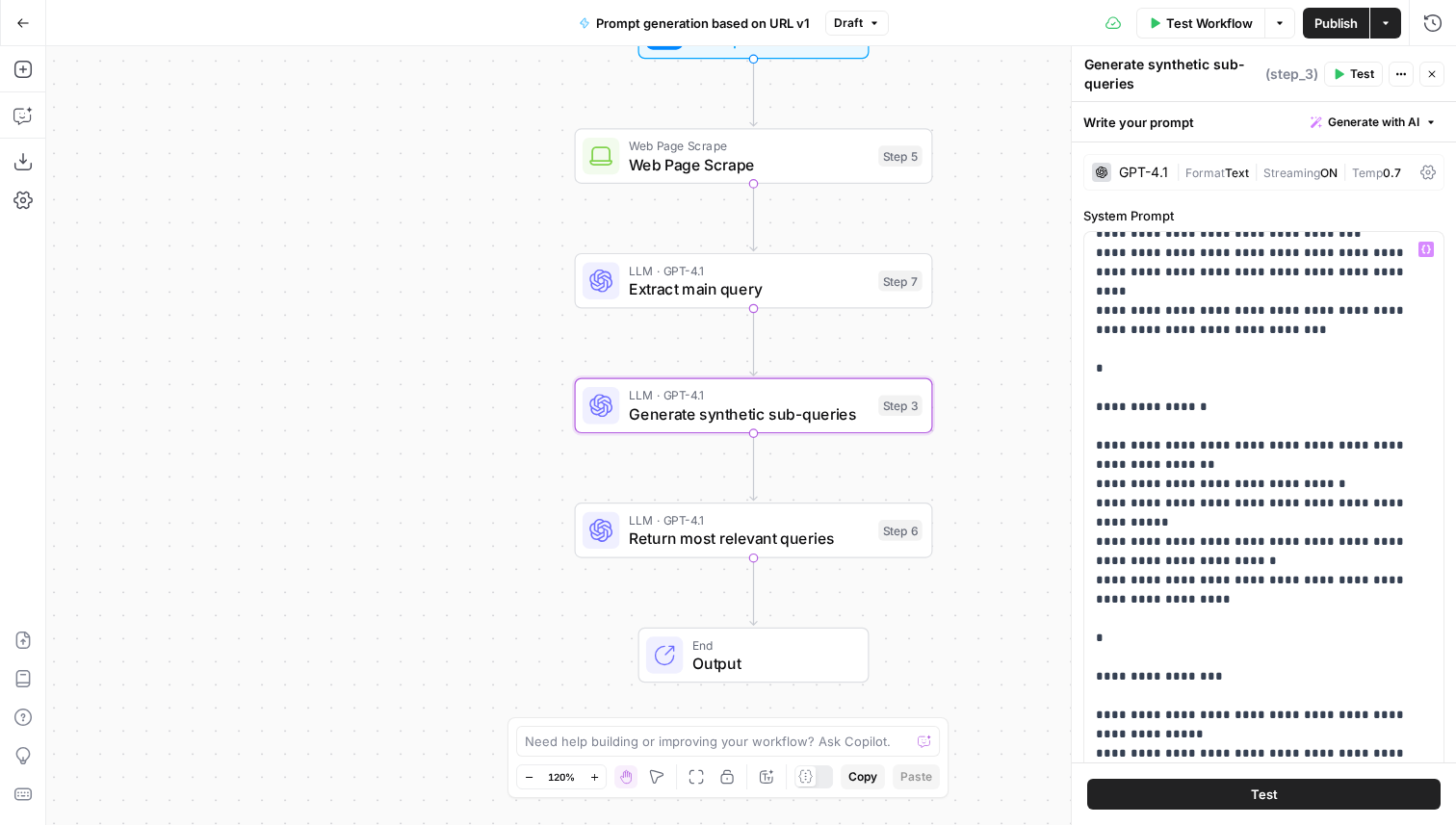 scroll, scrollTop: 1849, scrollLeft: 0, axis: vertical 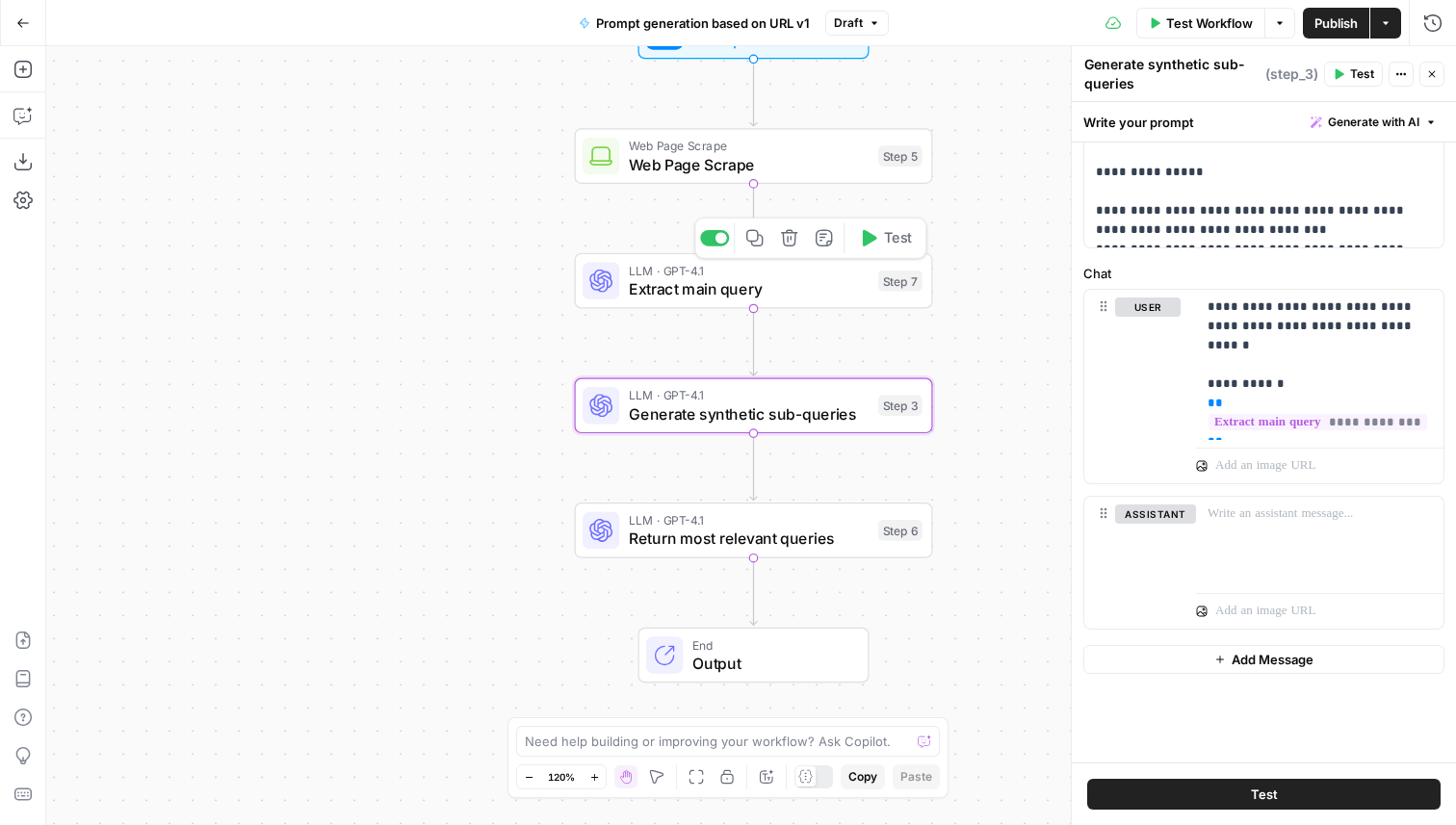 click on "Extract main query" at bounding box center [749, 289] 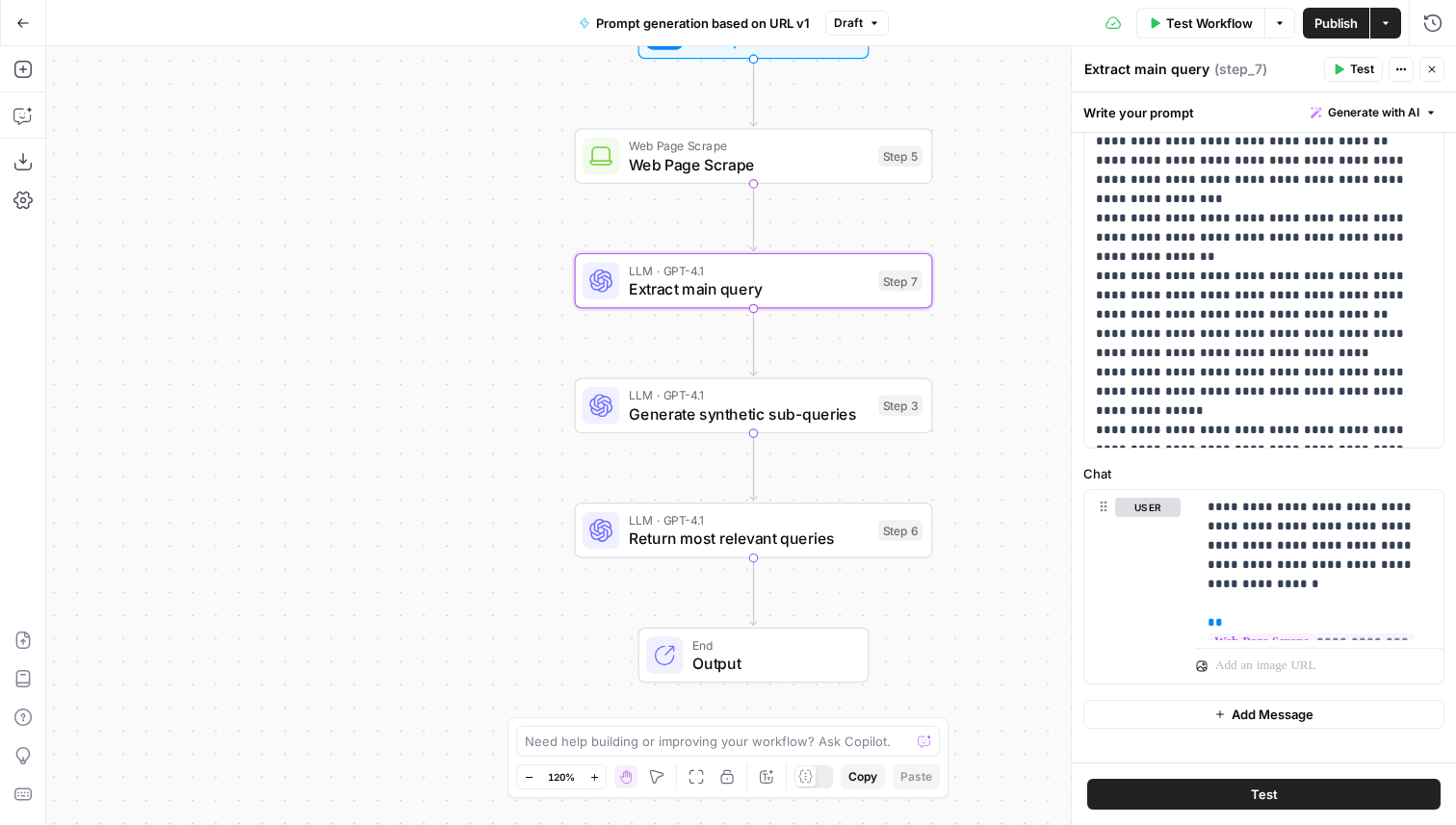 scroll, scrollTop: 546, scrollLeft: 0, axis: vertical 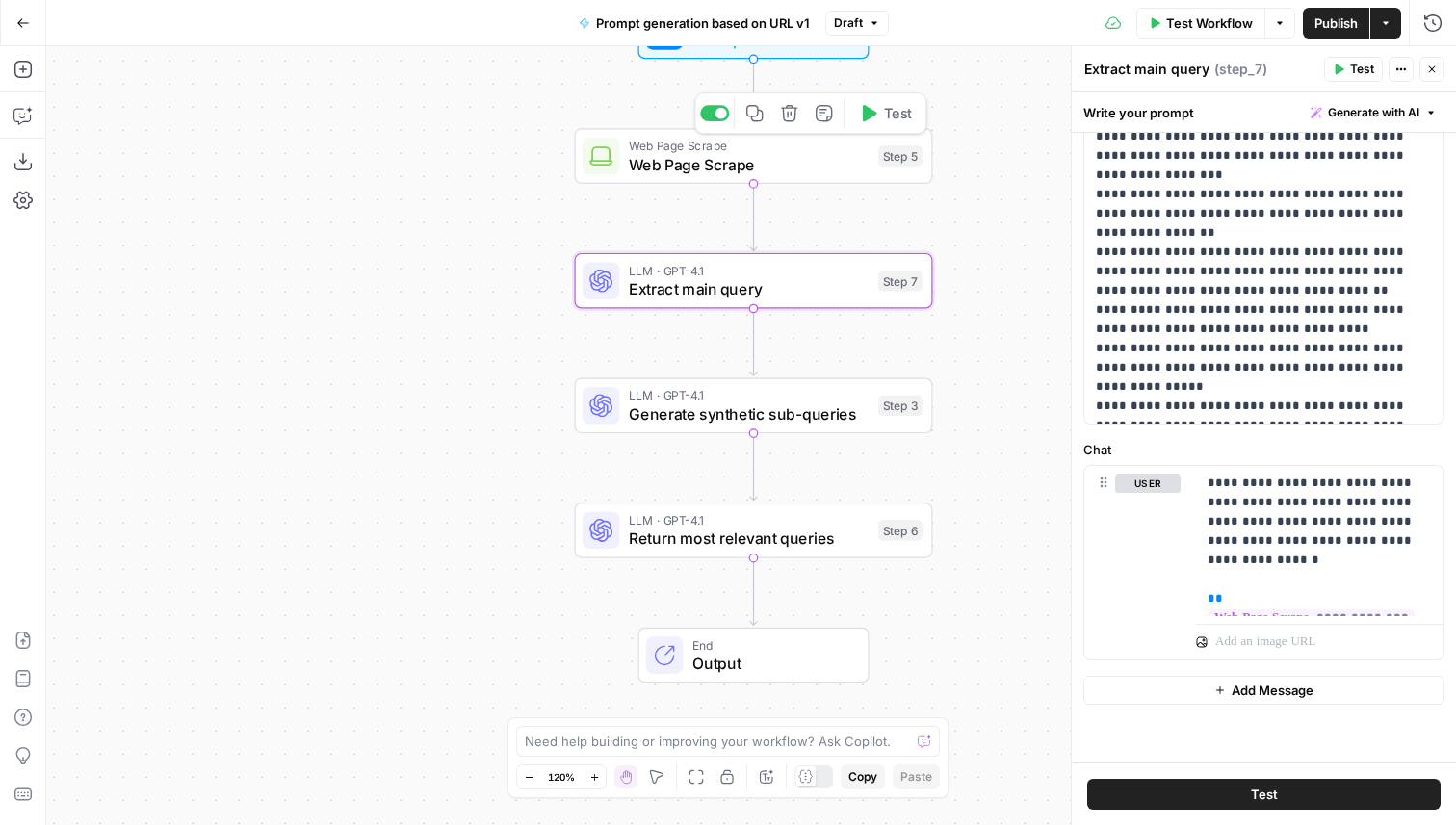 click on "Web Page Scrape" at bounding box center [749, 165] 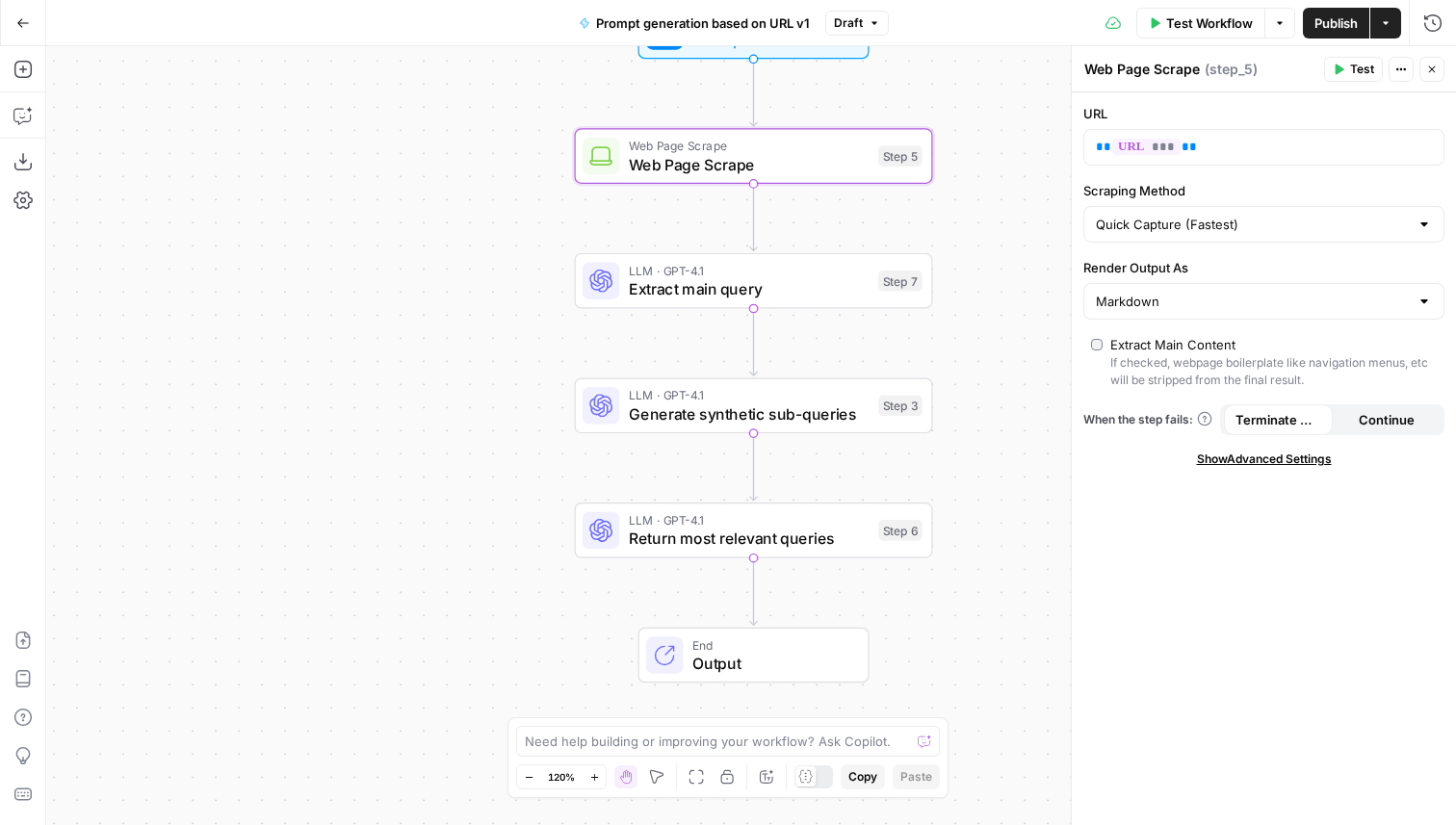 click on "Return most relevant queries" at bounding box center (749, 538) 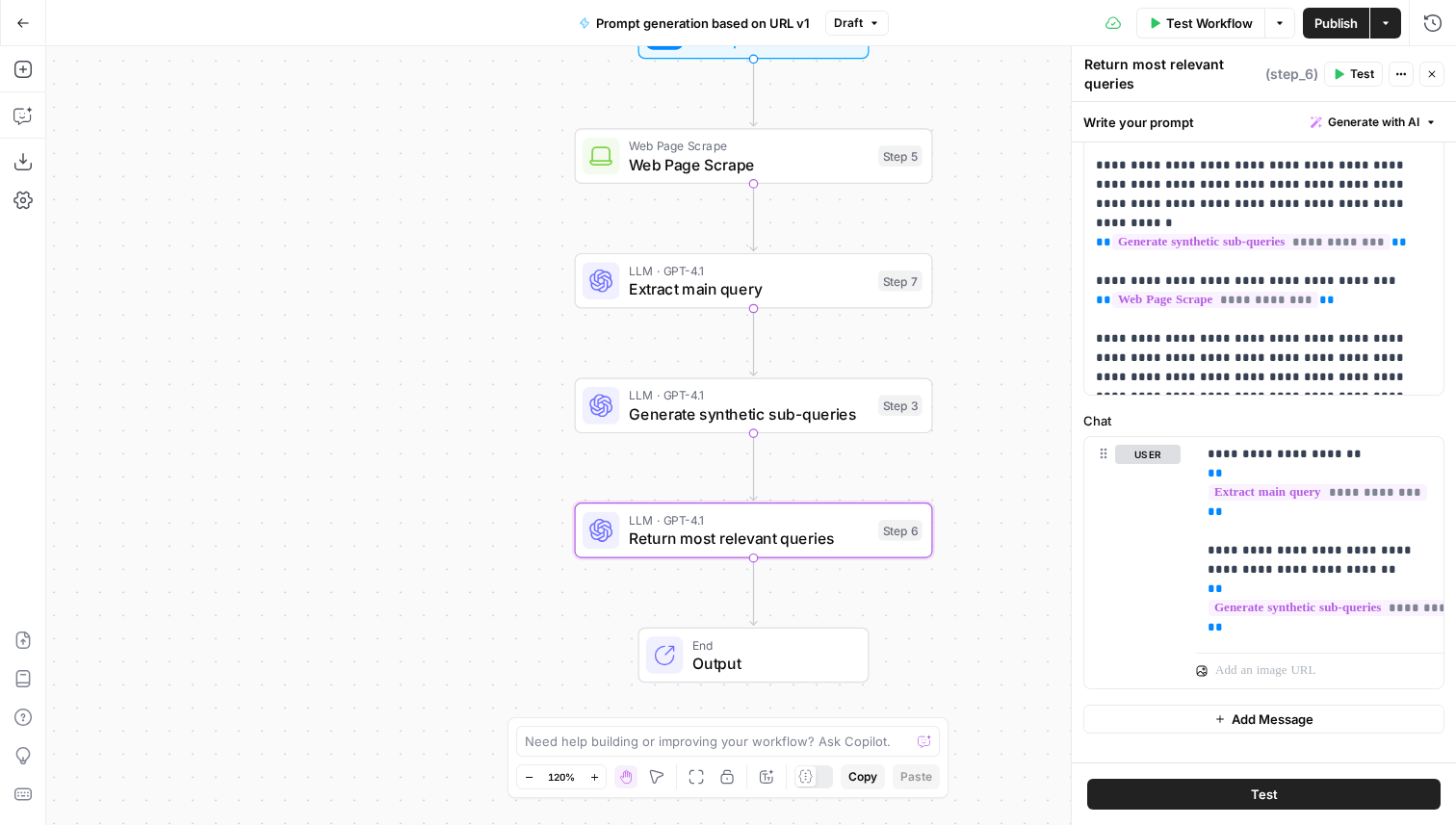 scroll, scrollTop: 324, scrollLeft: 0, axis: vertical 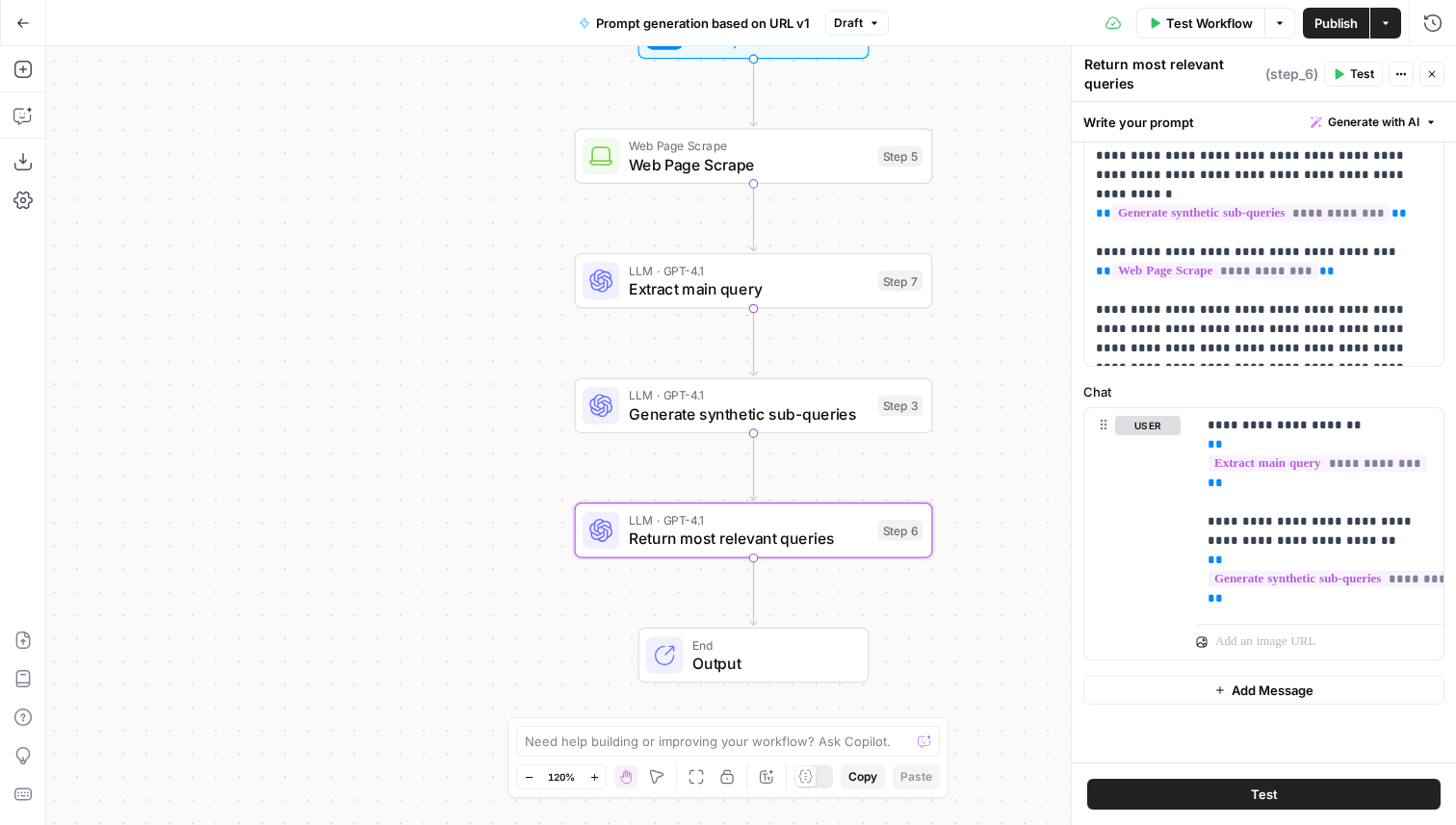 click on "Output" at bounding box center [770, 663] 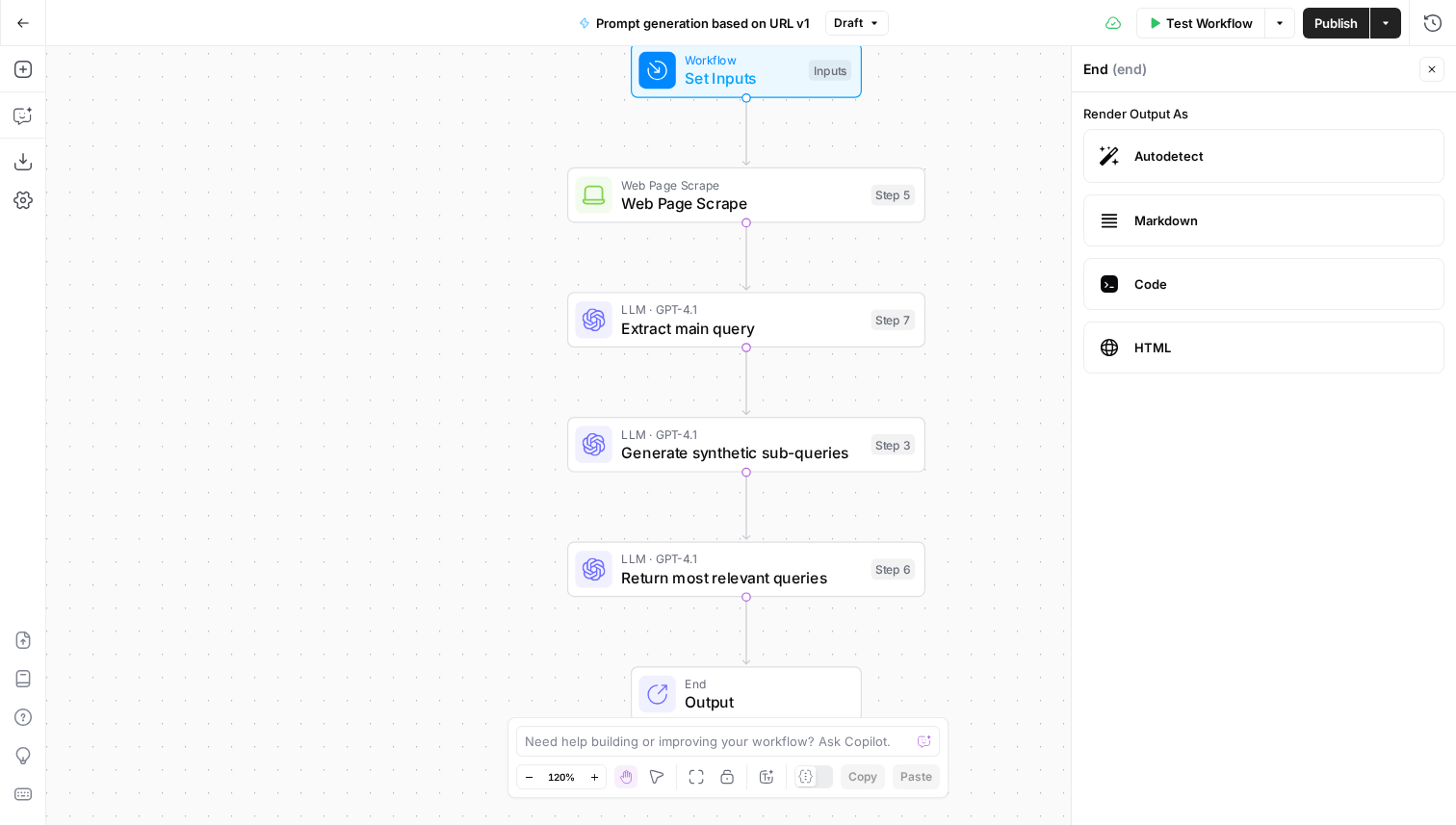 click on "Go Back" at bounding box center (23, 23) 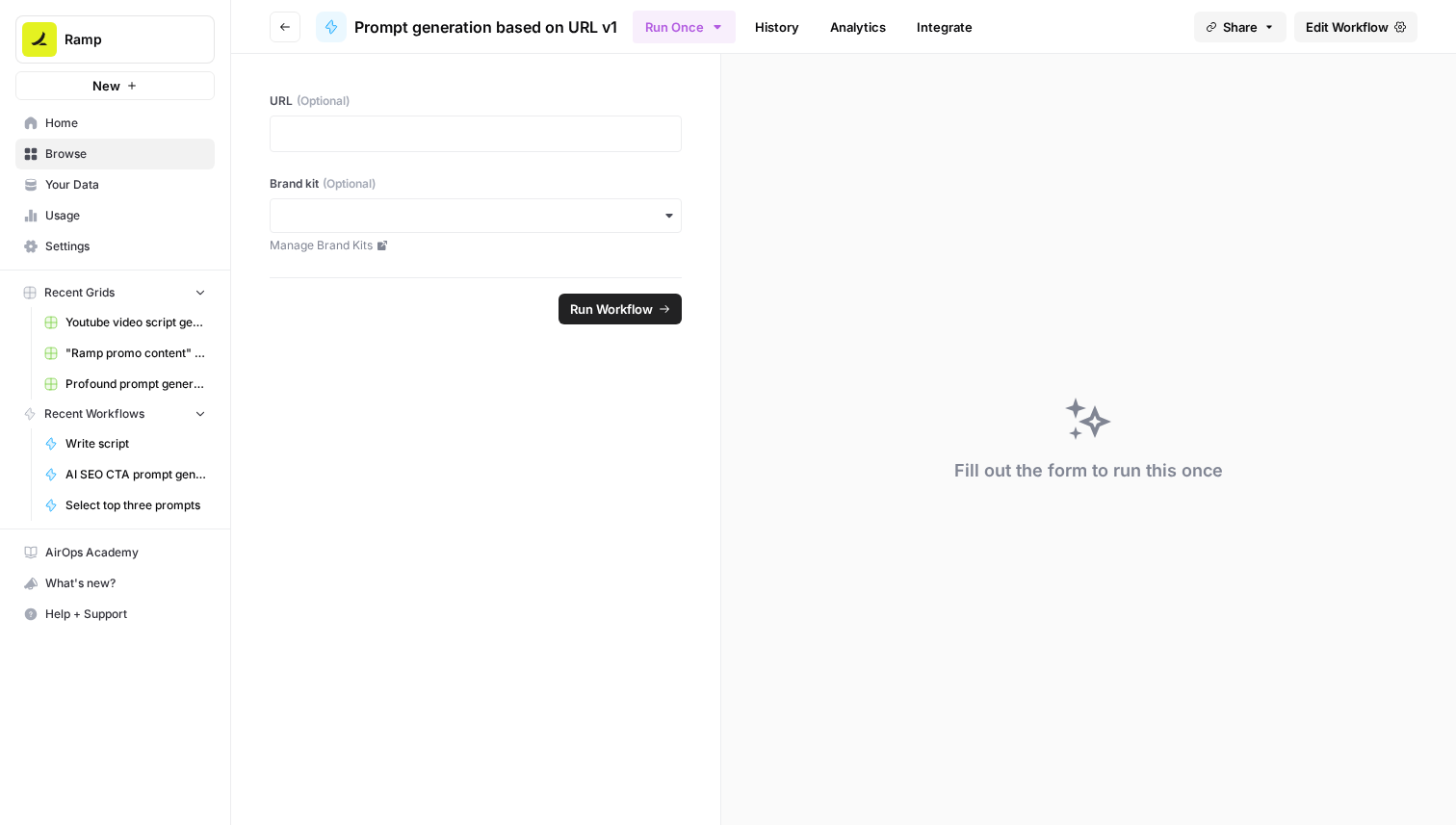 click on "Go back" at bounding box center (290, 26) 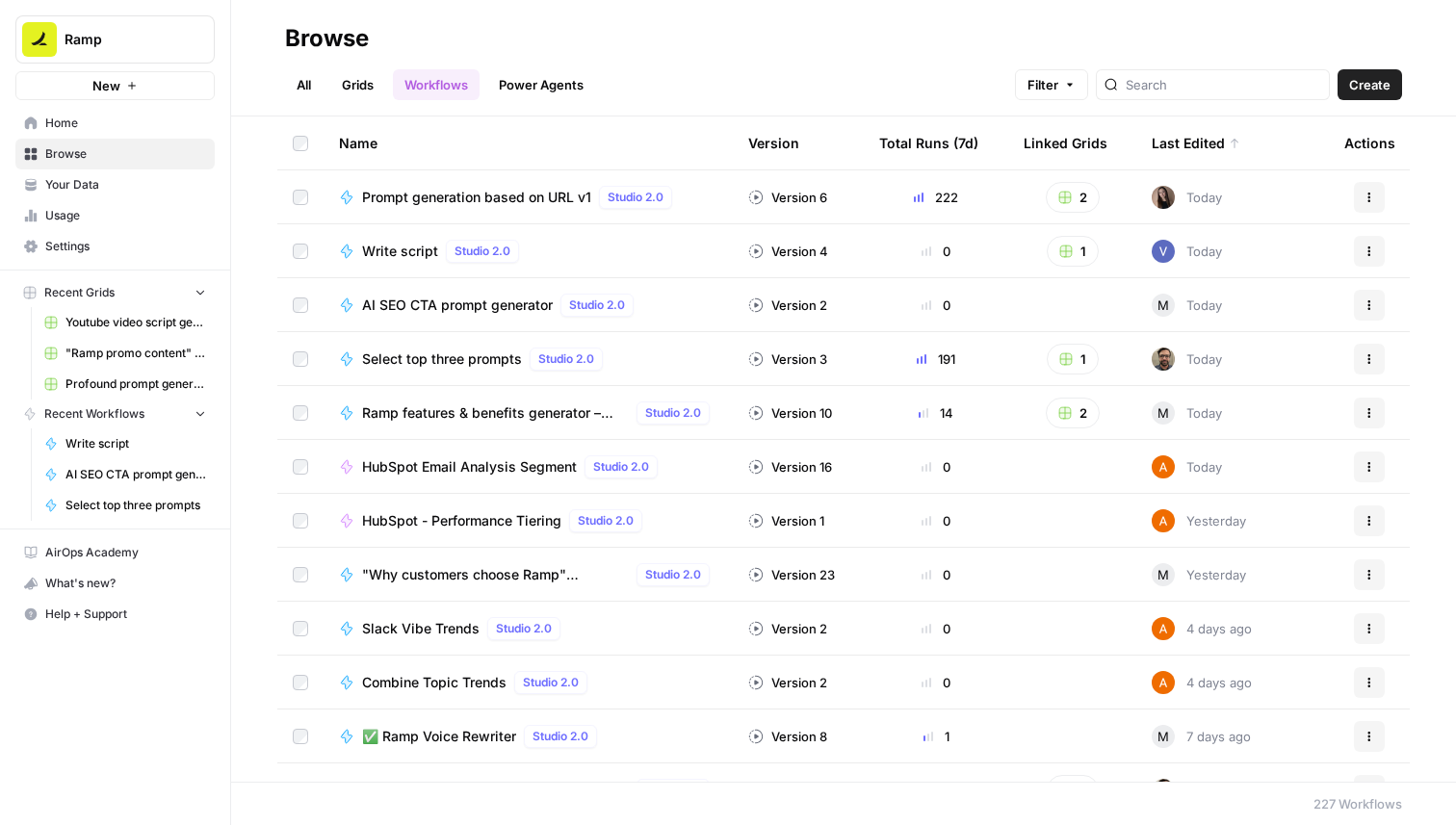 click on "Power Agents" at bounding box center [541, 85] 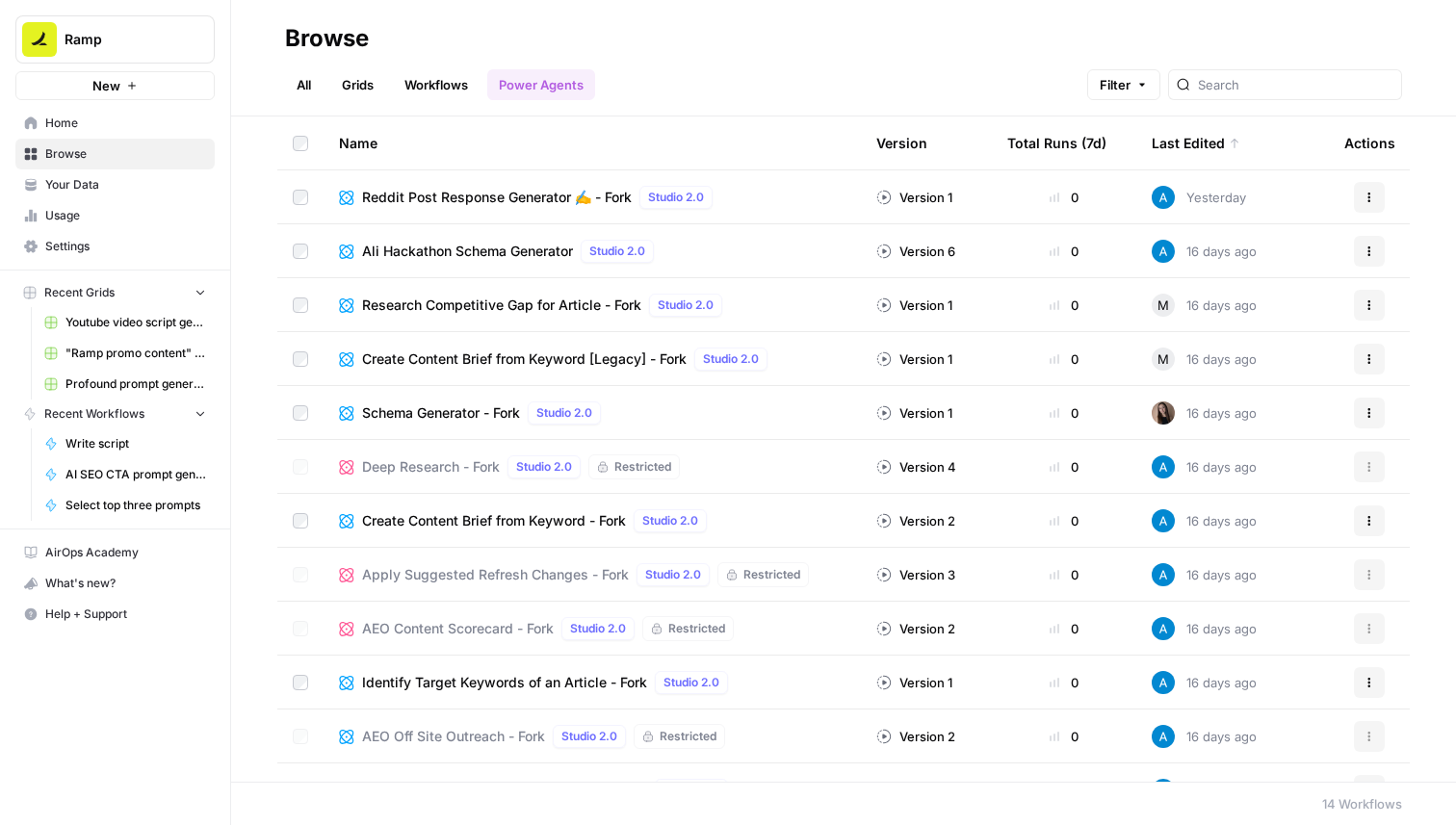 click on "Workflows" at bounding box center [436, 85] 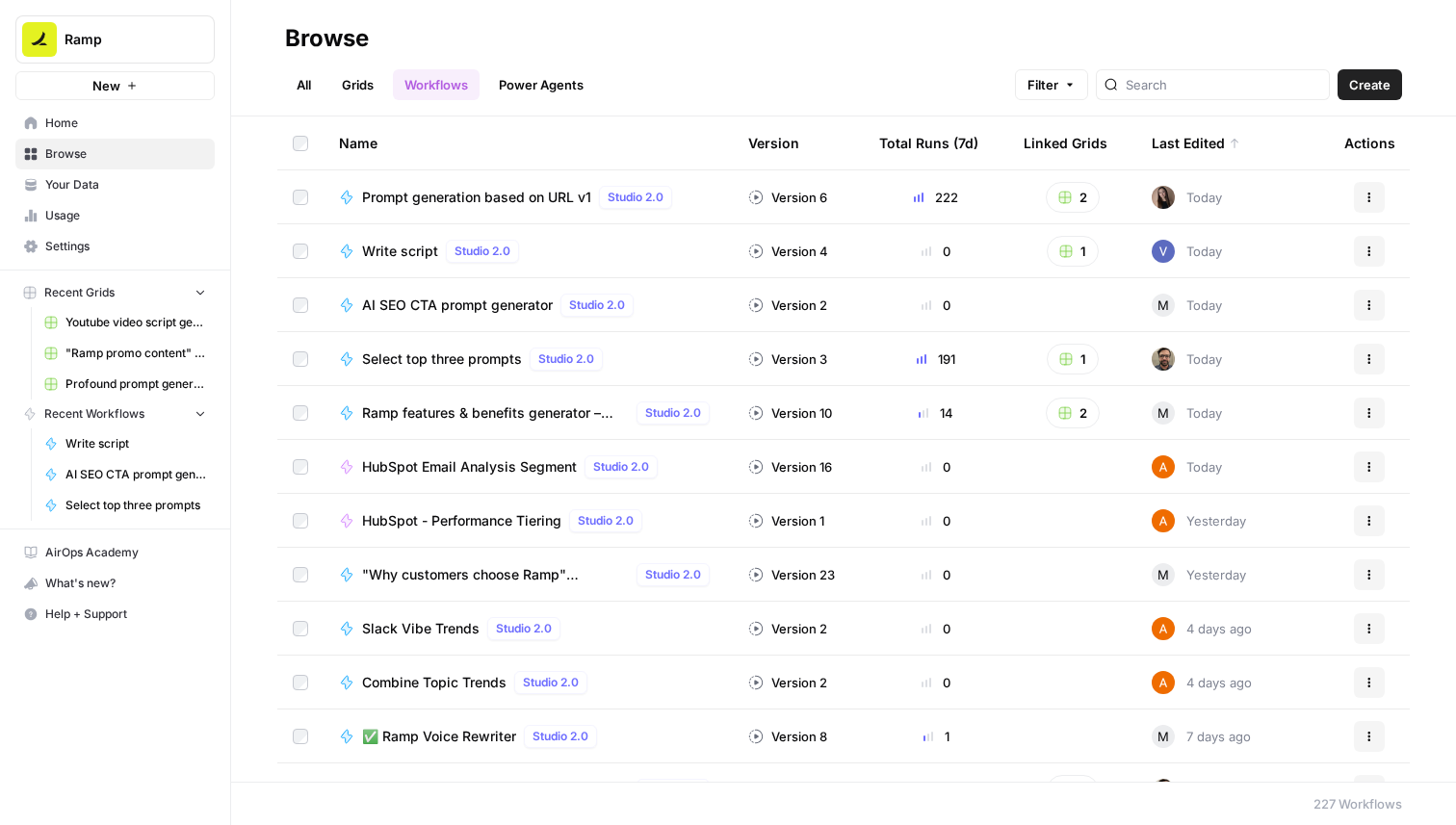 click on "Grids" at bounding box center (357, 85) 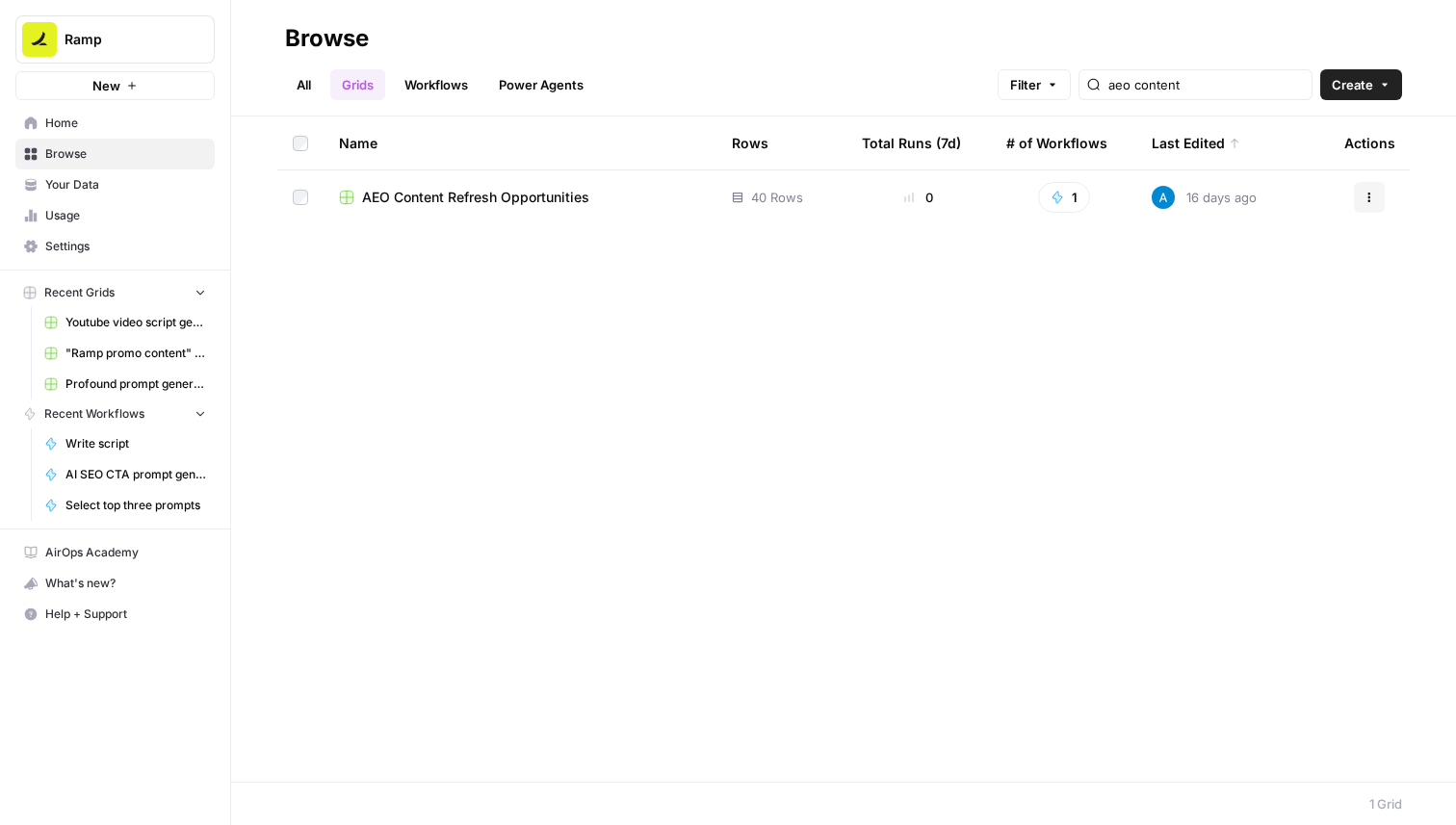 click on "All" at bounding box center (303, 85) 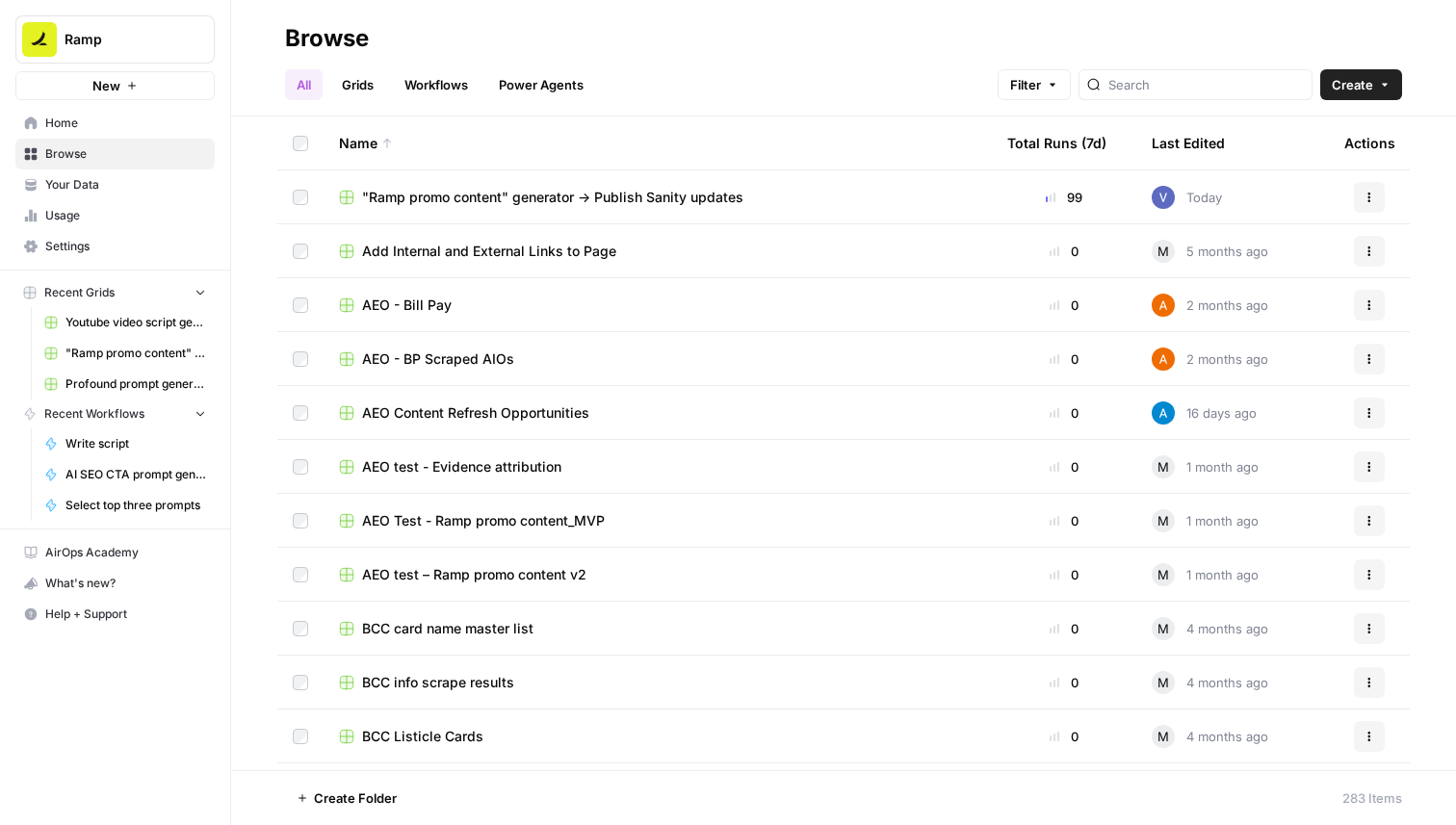 click on "AEO Test - Ramp promo content_MVP" at bounding box center [658, 521] 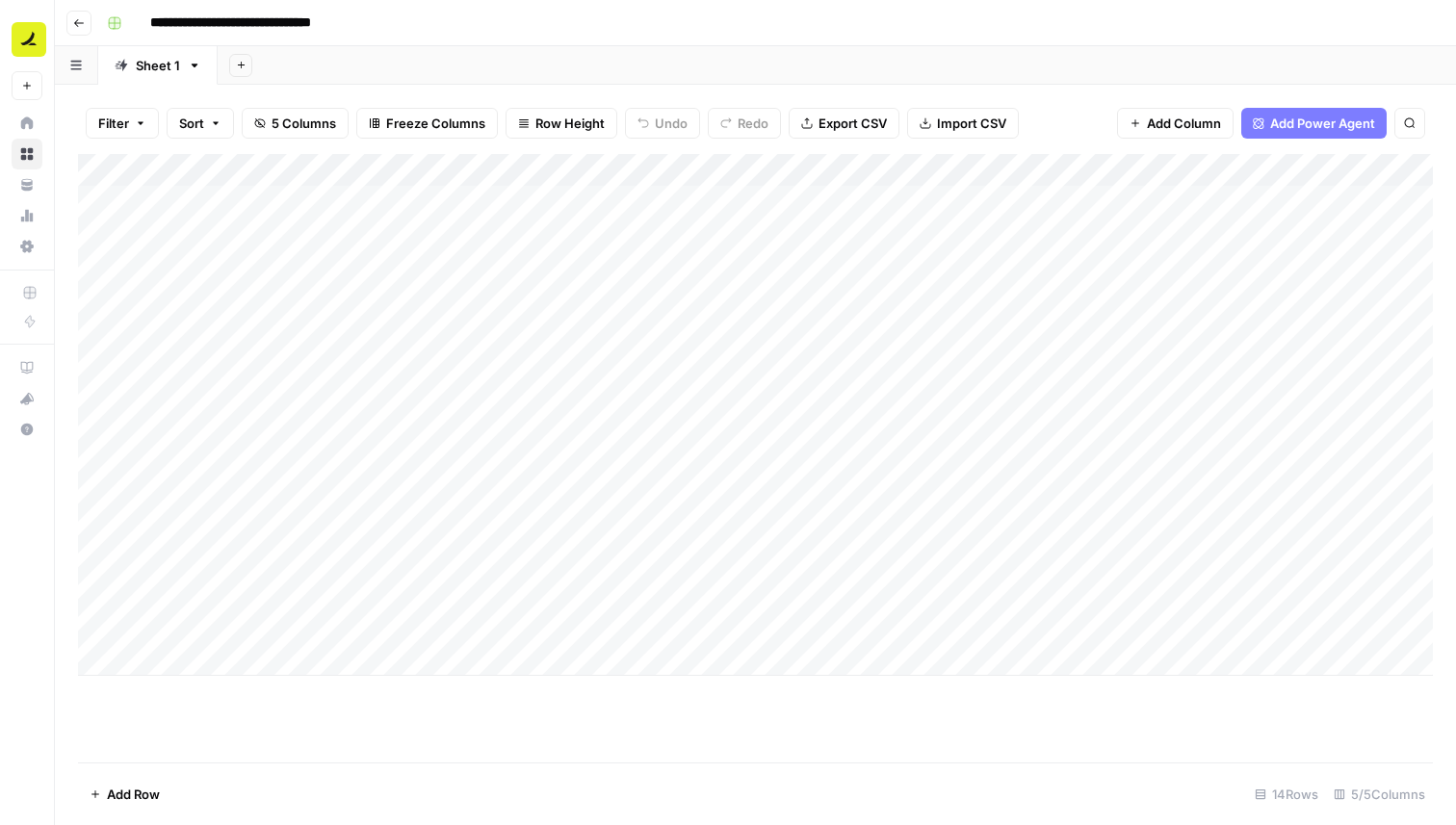 click on "Add Column" at bounding box center (755, 415) 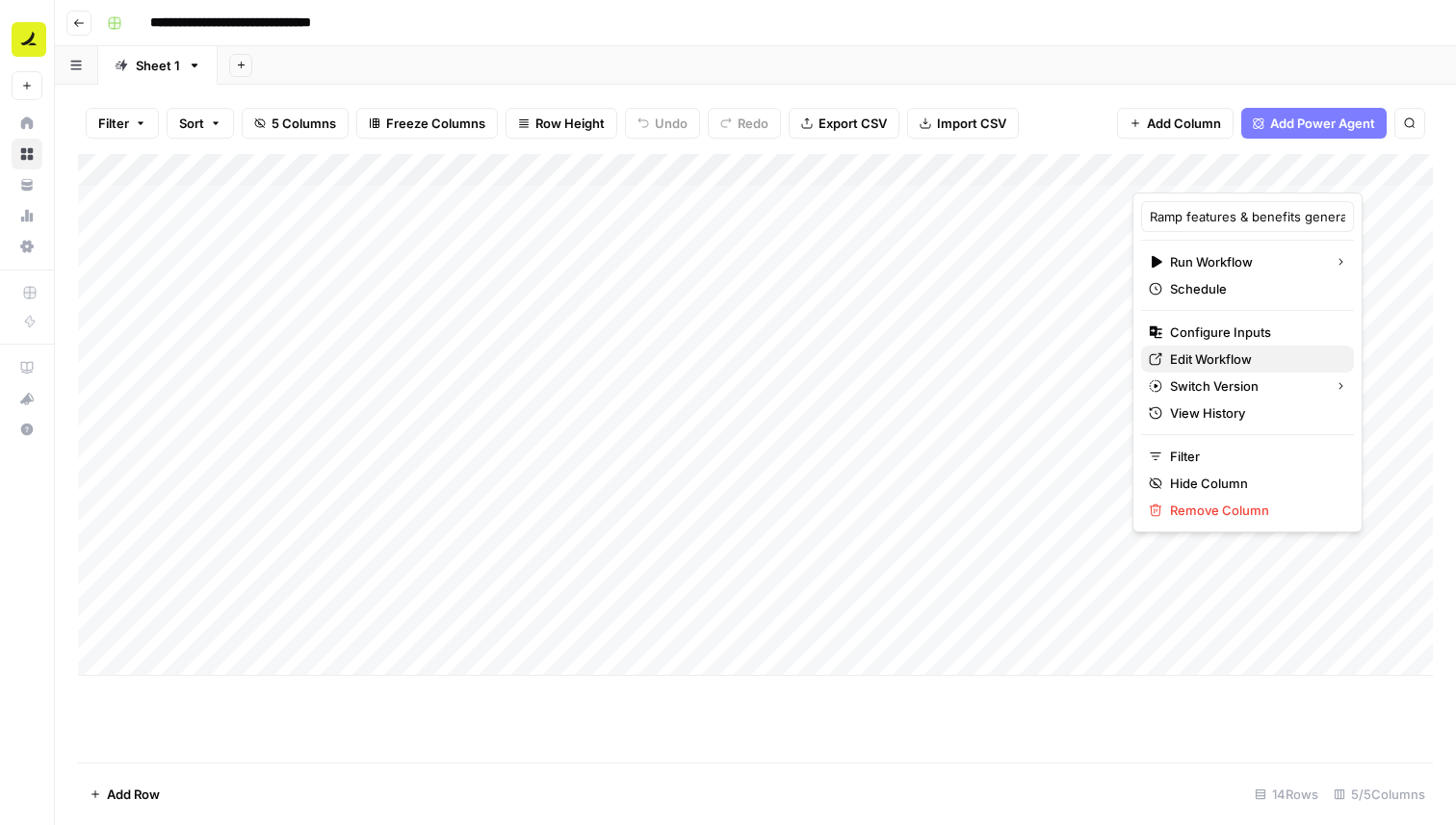 click on "Edit Workflow" at bounding box center (1254, 359) 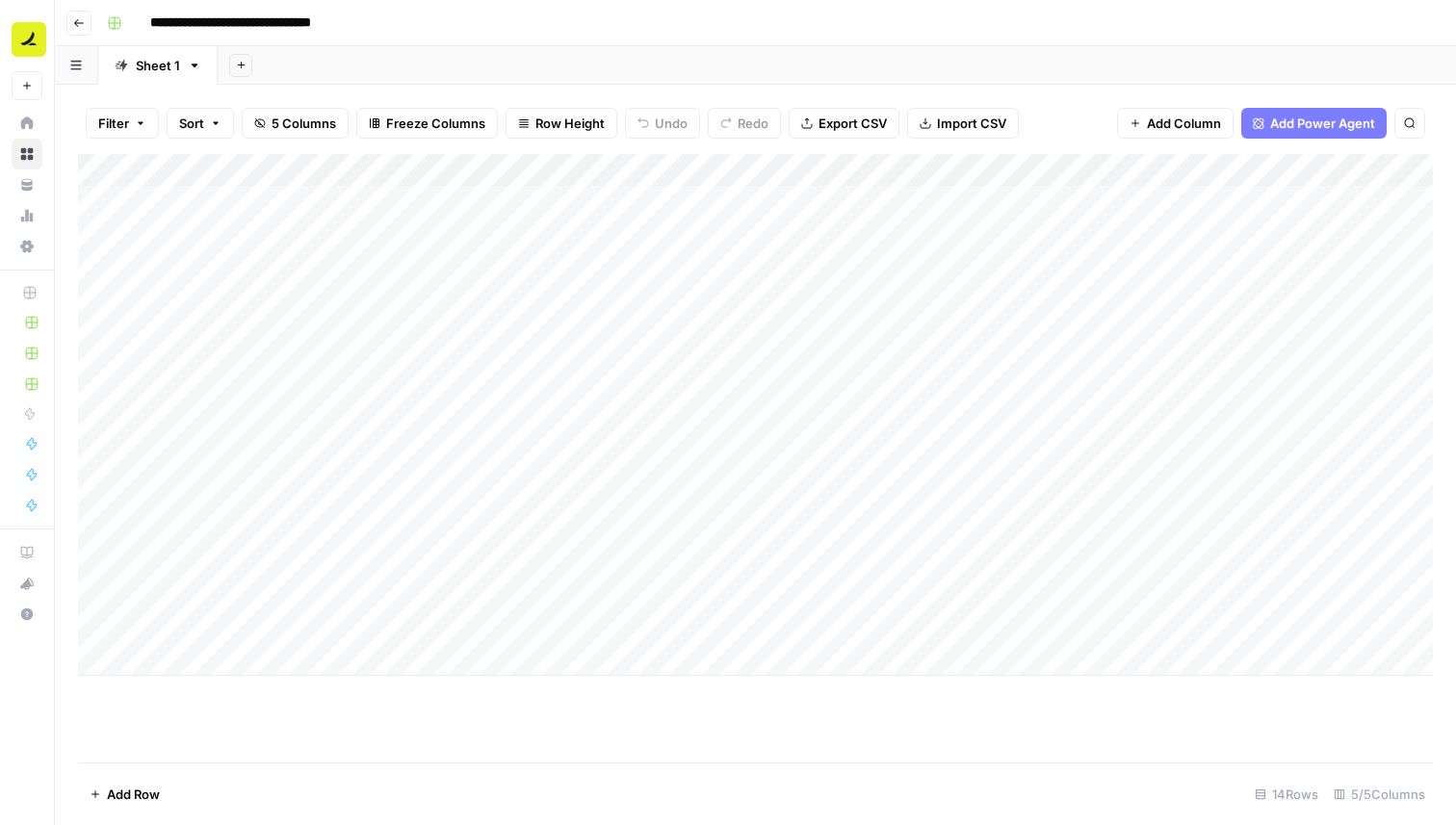 click 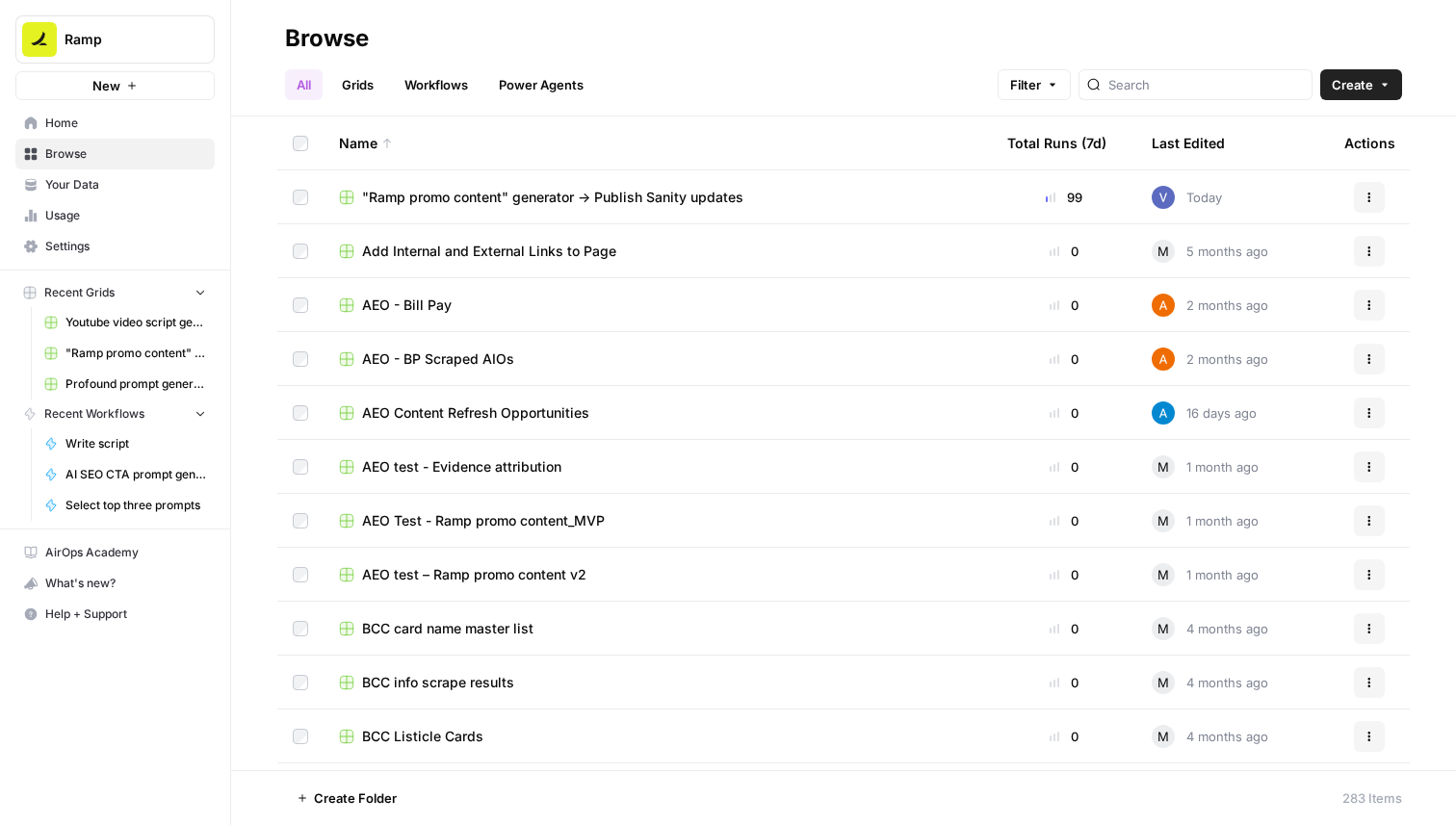 click on "Add Internal and External Links to Page" at bounding box center (489, 251) 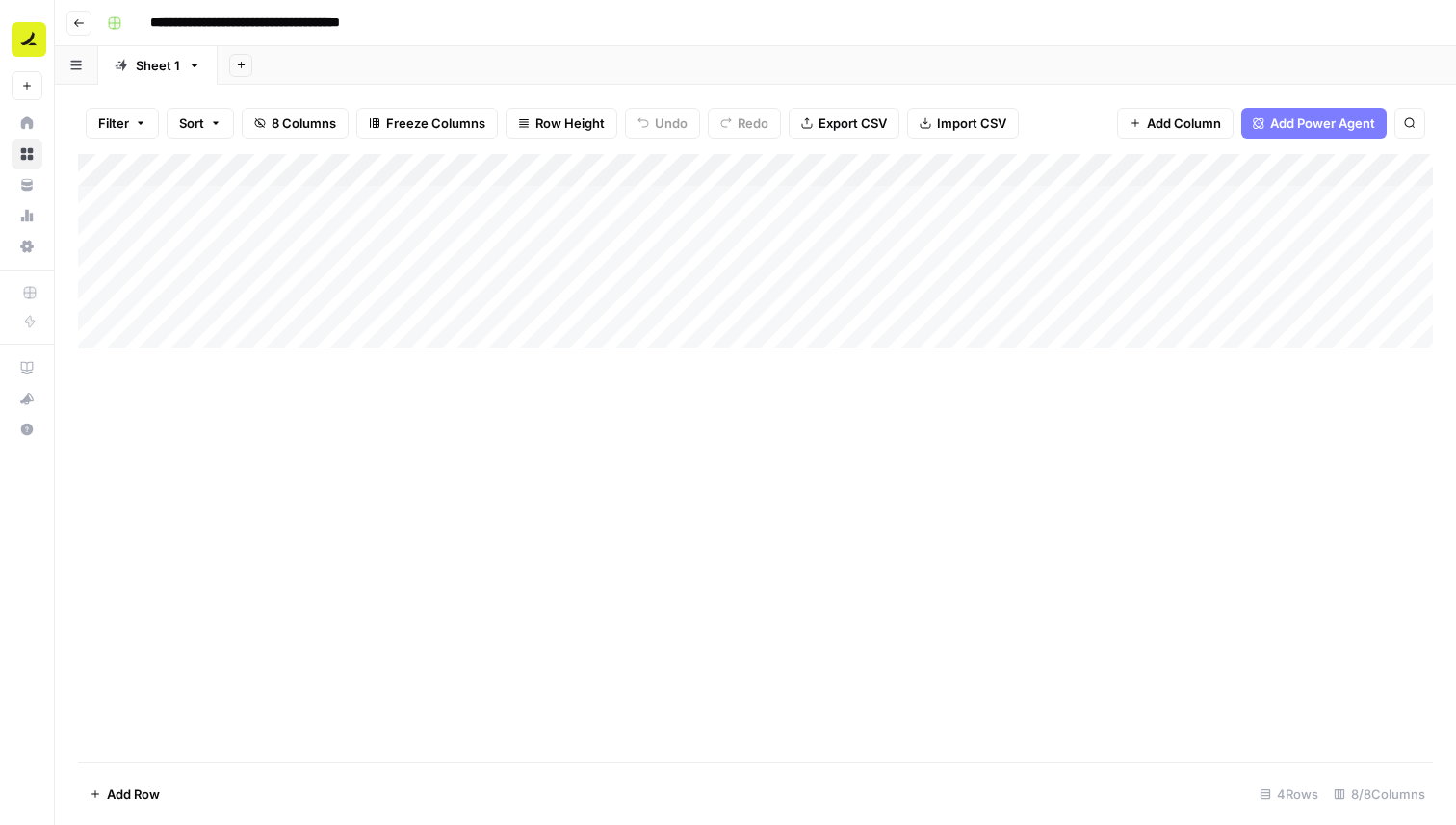 click on "Add Column" at bounding box center (755, 251) 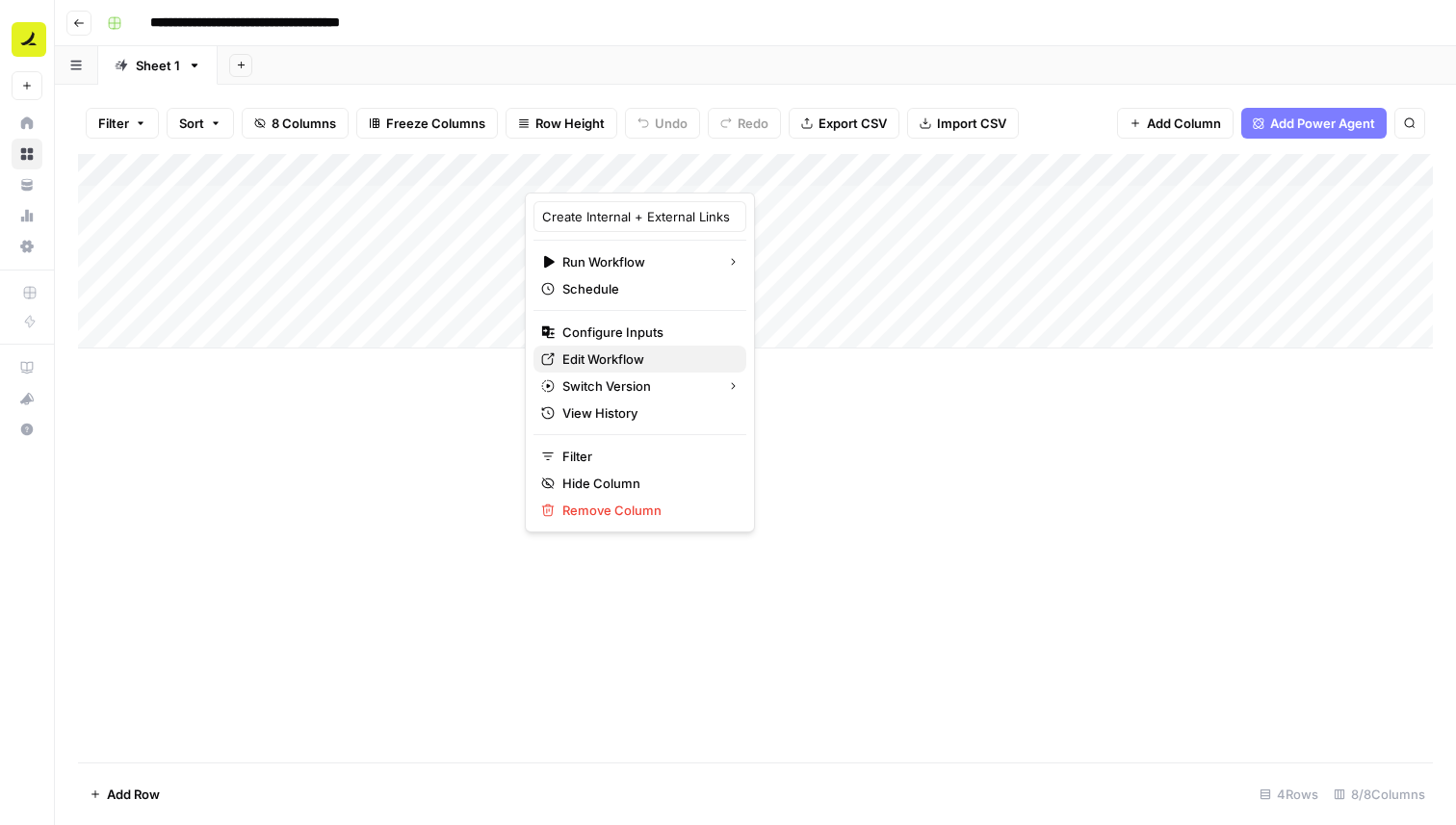 click on "Edit Workflow" at bounding box center (646, 359) 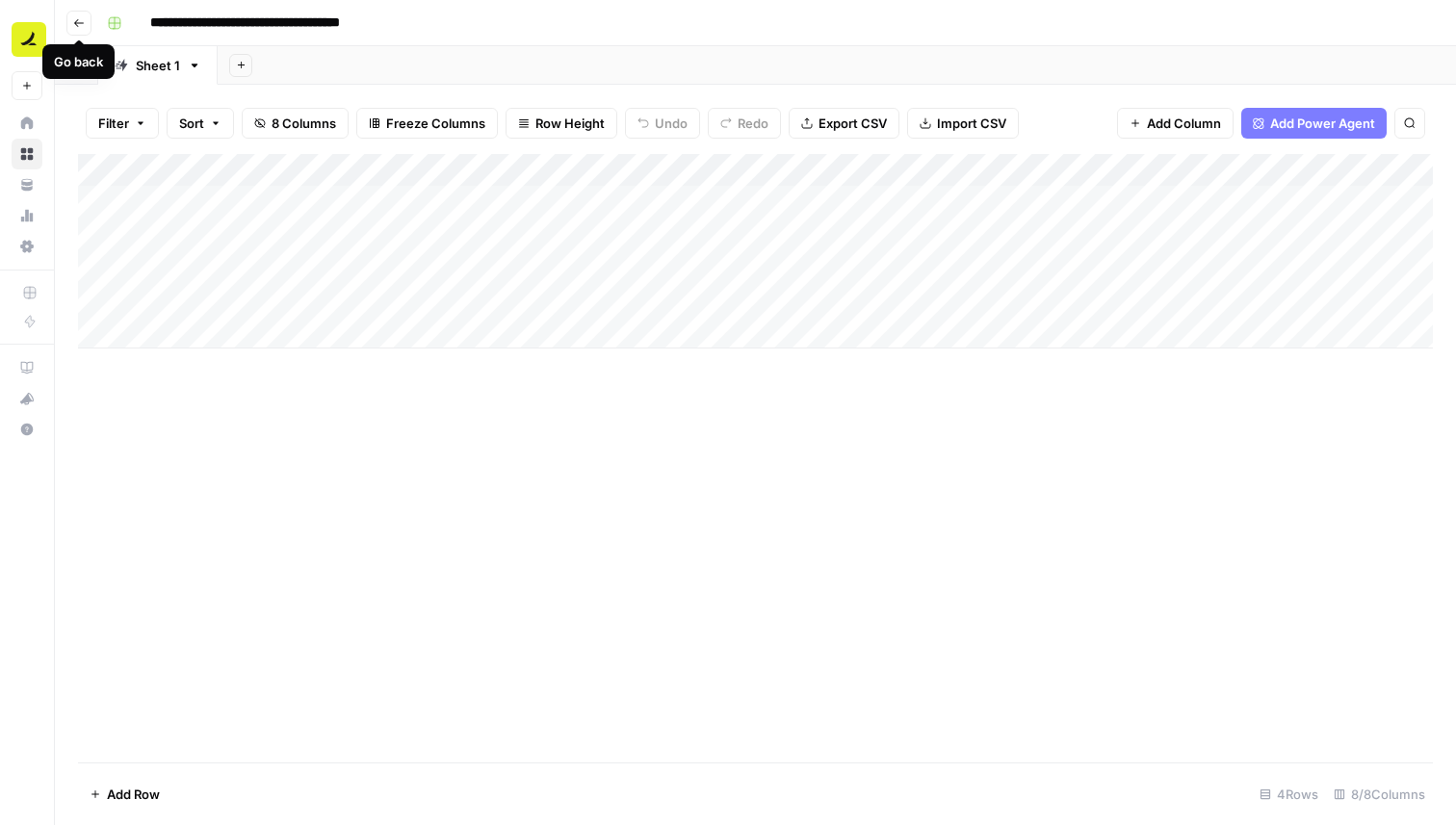 click on "Go back" at bounding box center (79, 23) 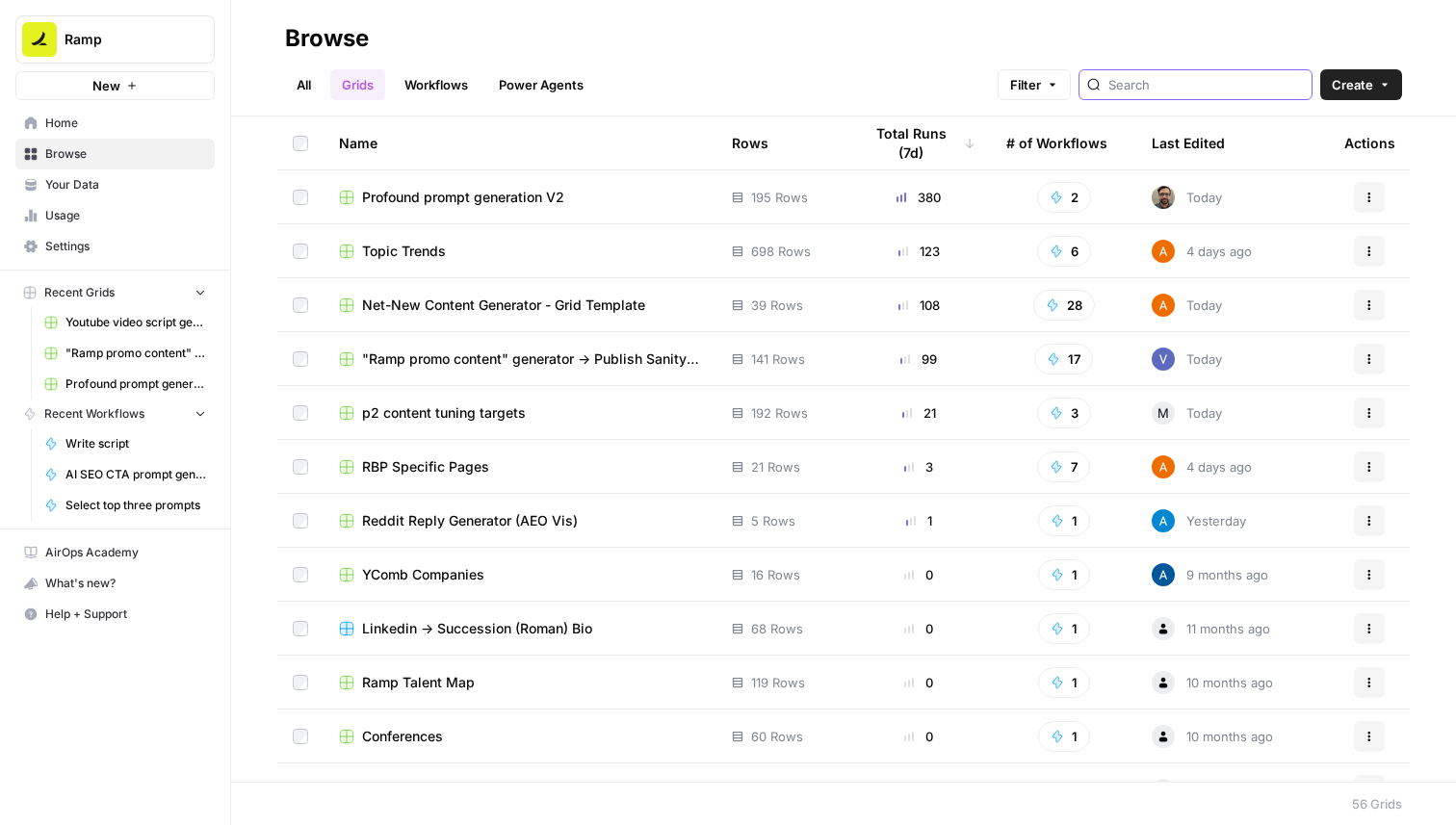 click at bounding box center [1206, 85] 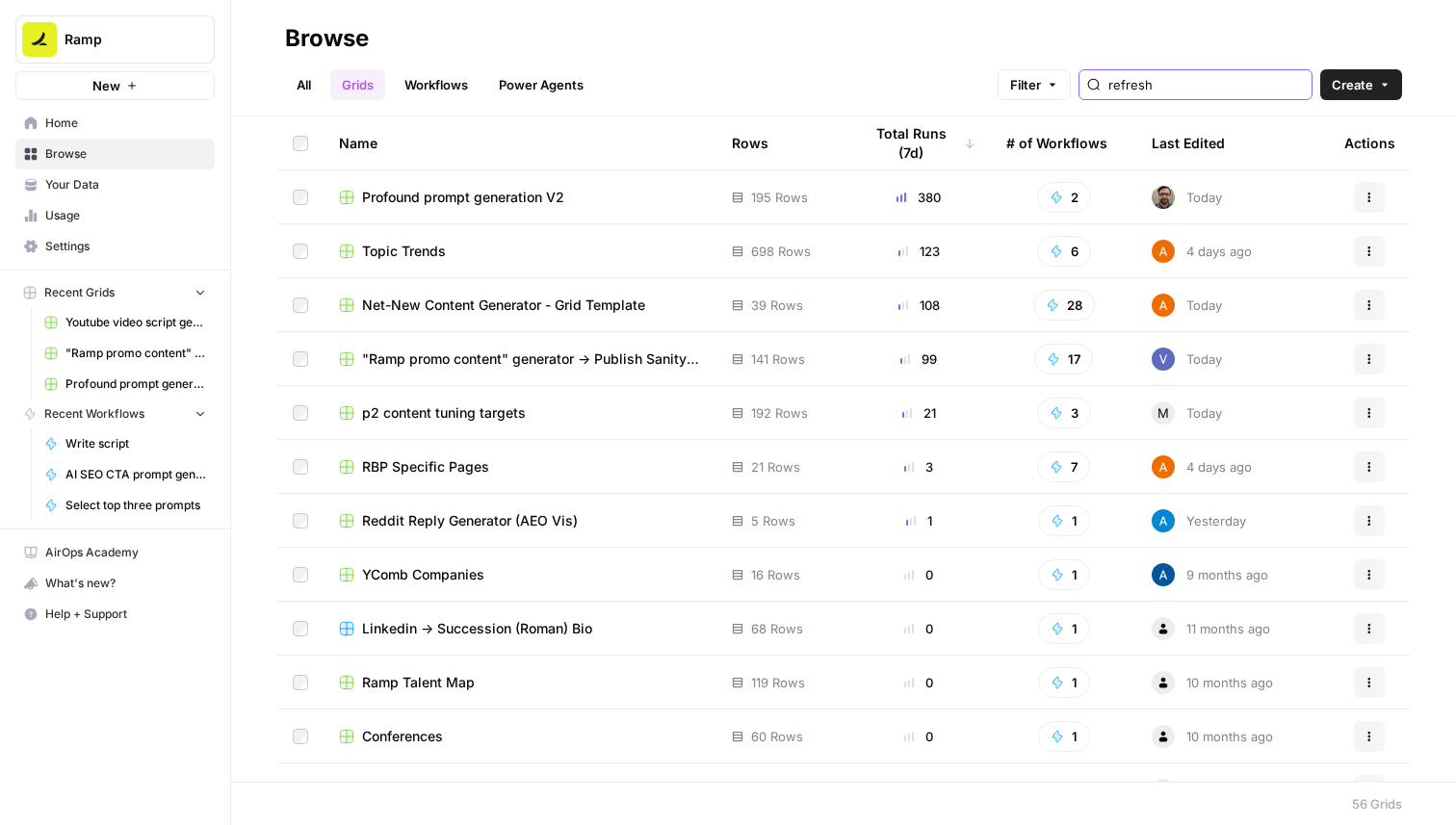 type on "refresh" 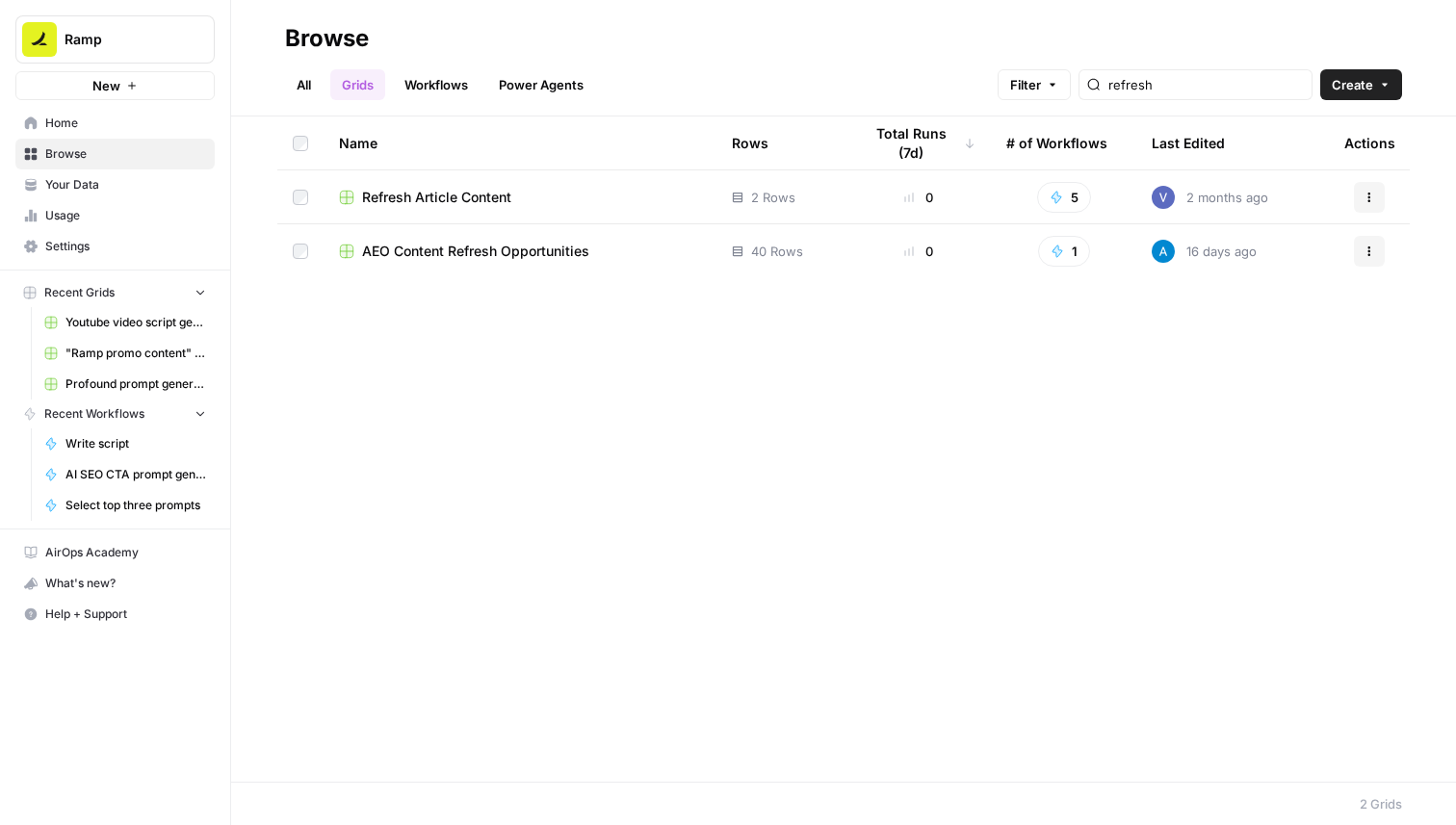 click on "AEO Content Refresh Opportunities" at bounding box center [476, 251] 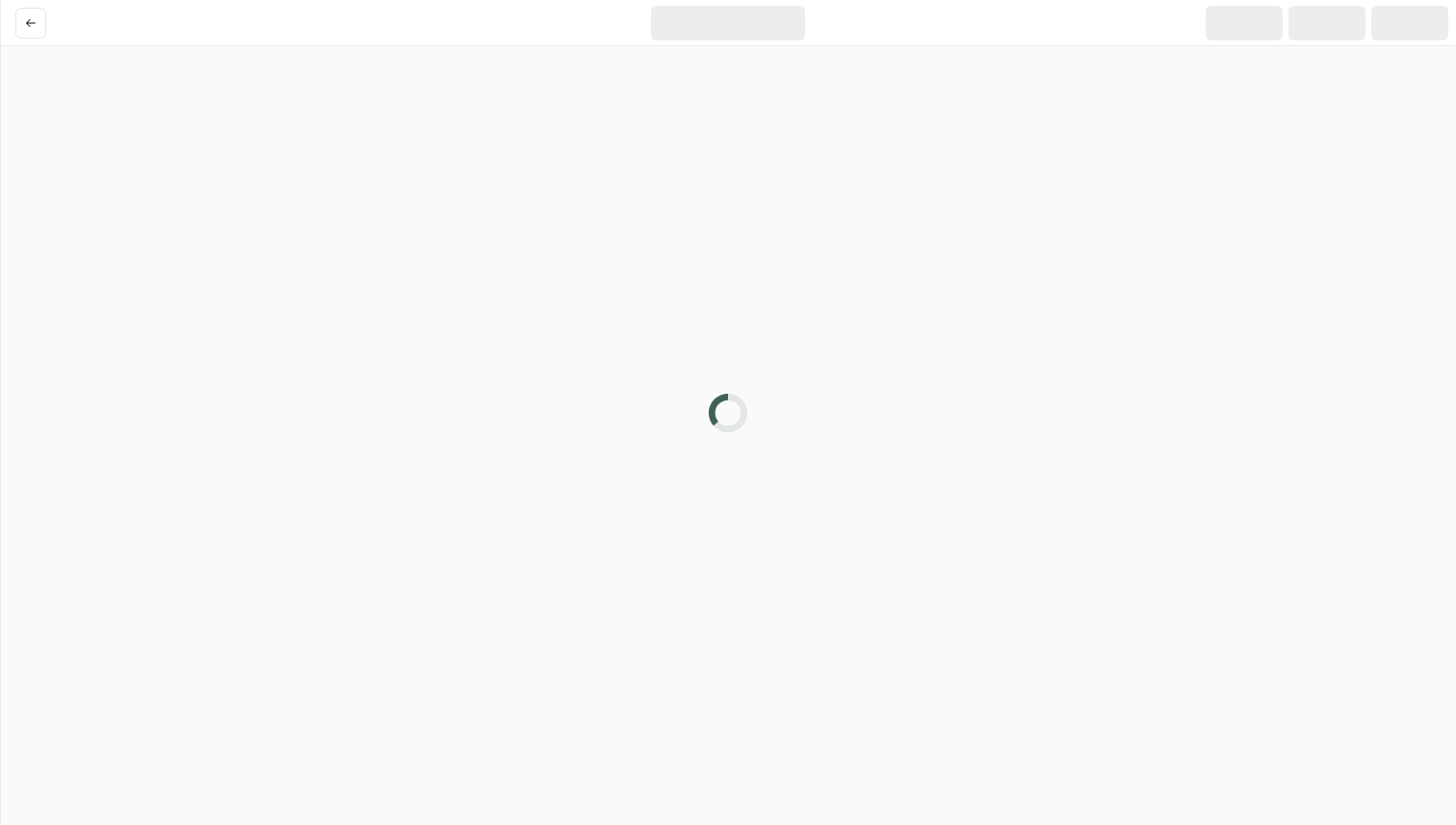 scroll, scrollTop: 0, scrollLeft: 0, axis: both 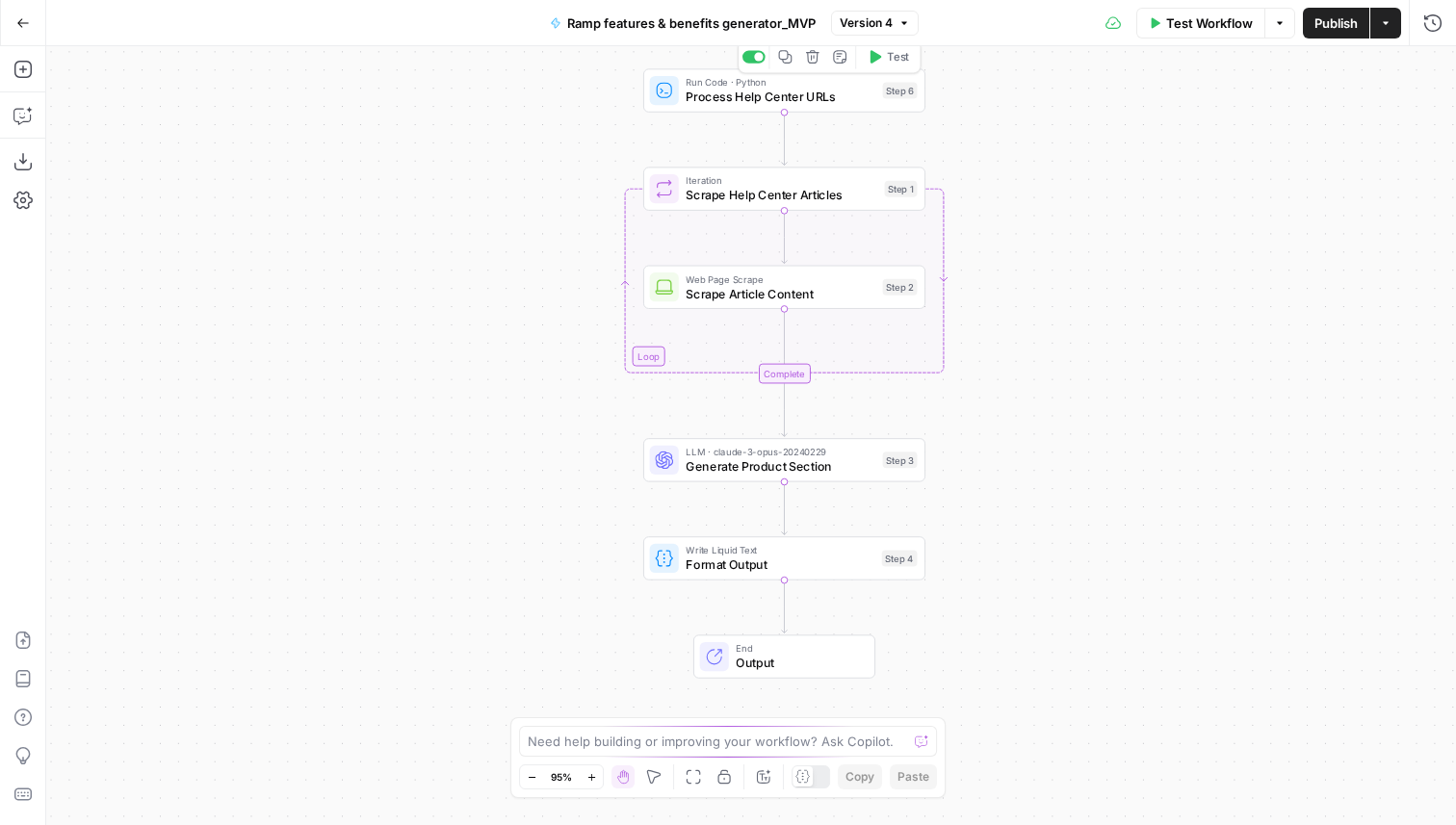 click on "Process Help Center URLs" at bounding box center (780, 96) 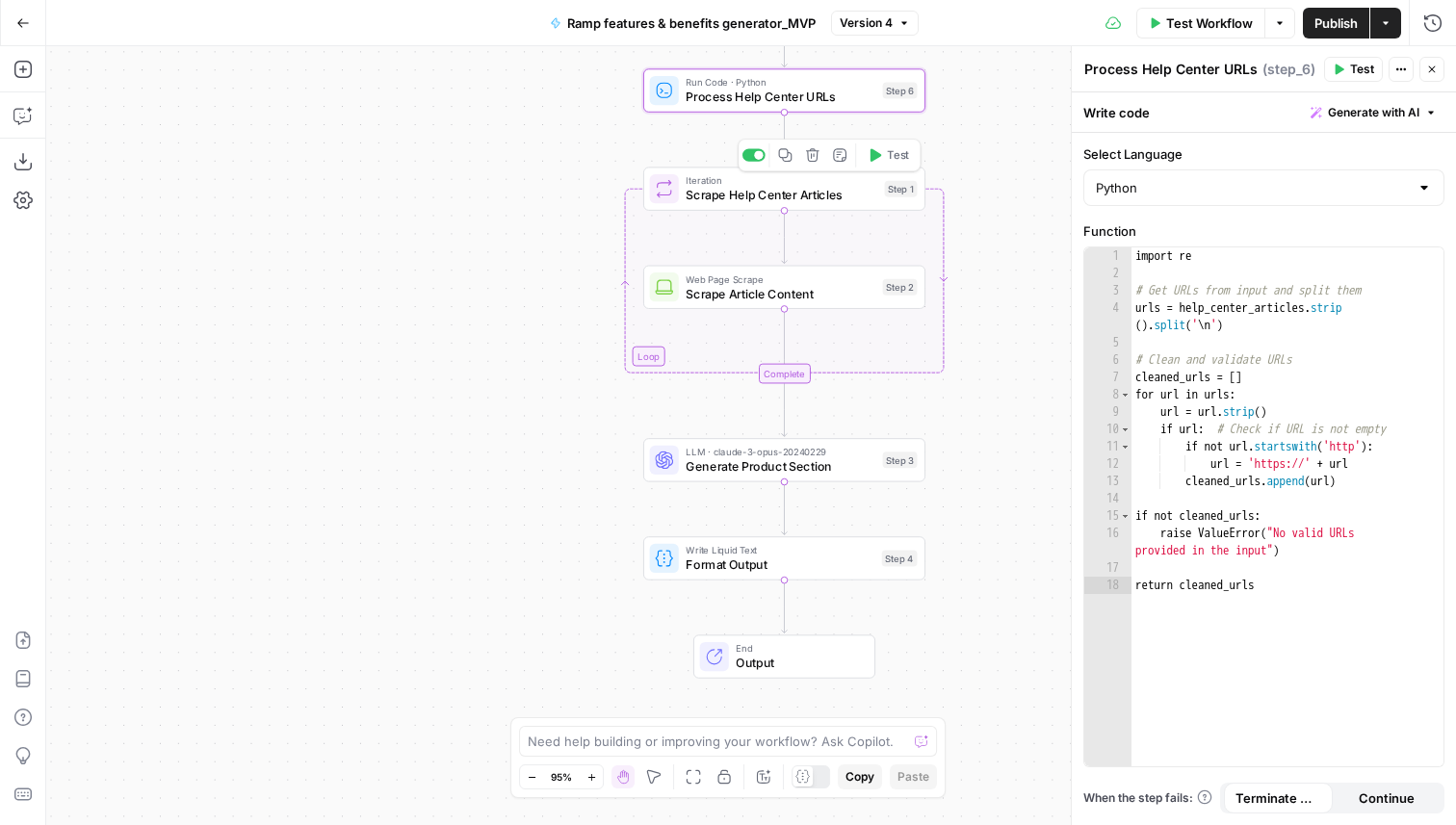 click on "Scrape Help Center Articles" at bounding box center (781, 194) 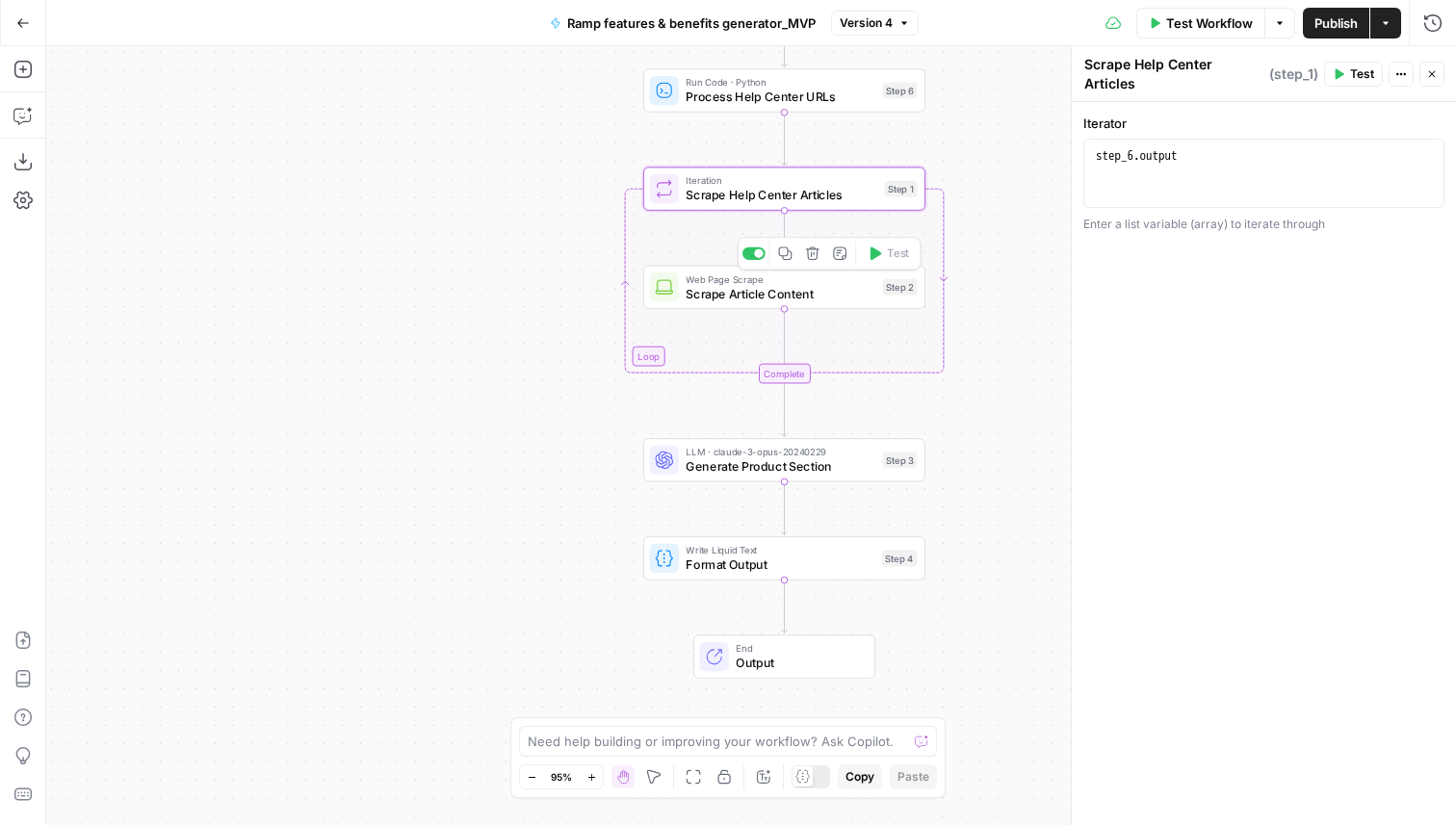 click on "Scrape Article Content" at bounding box center (780, 293) 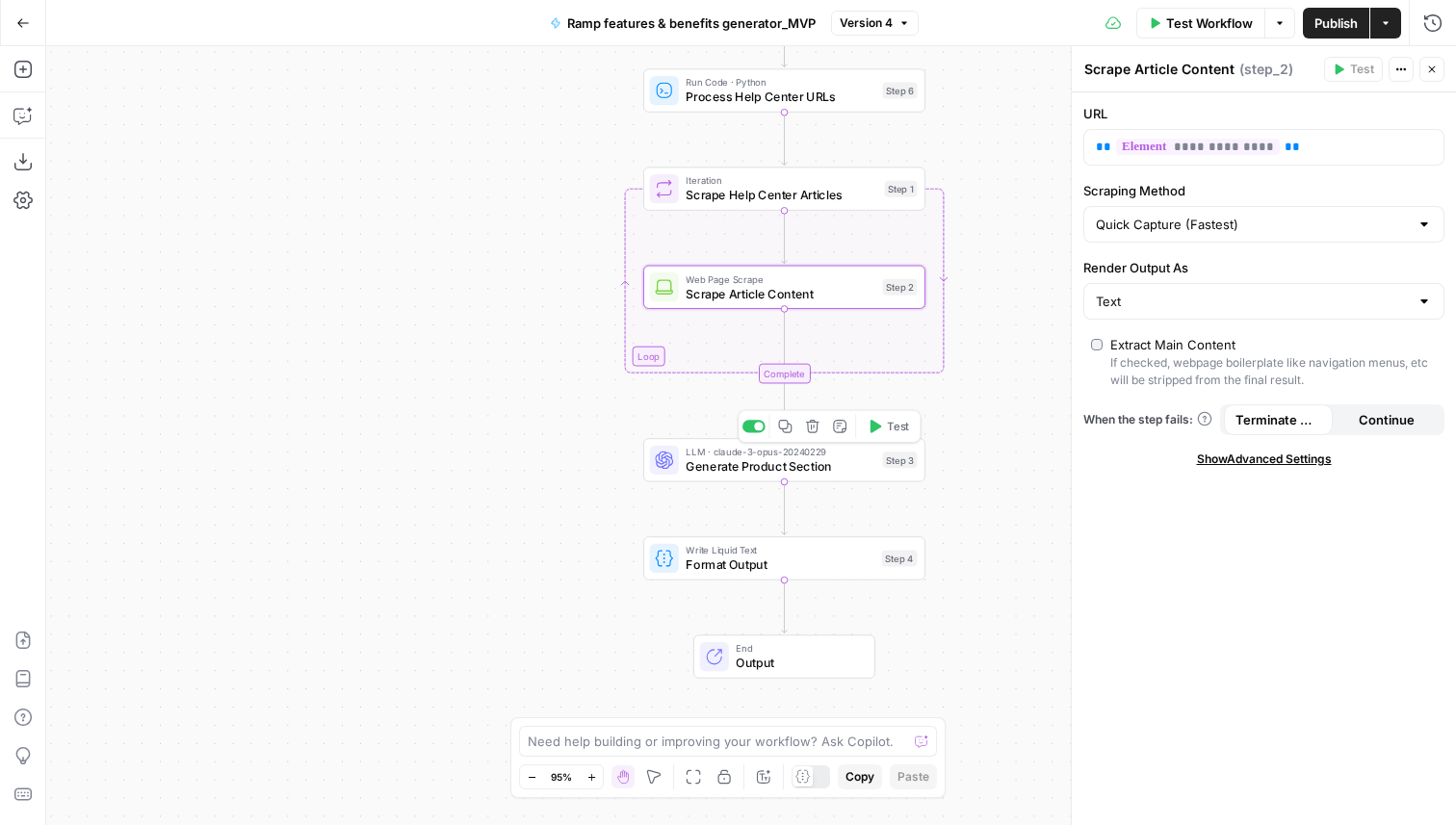 click on "Generate Product Section" at bounding box center (780, 466) 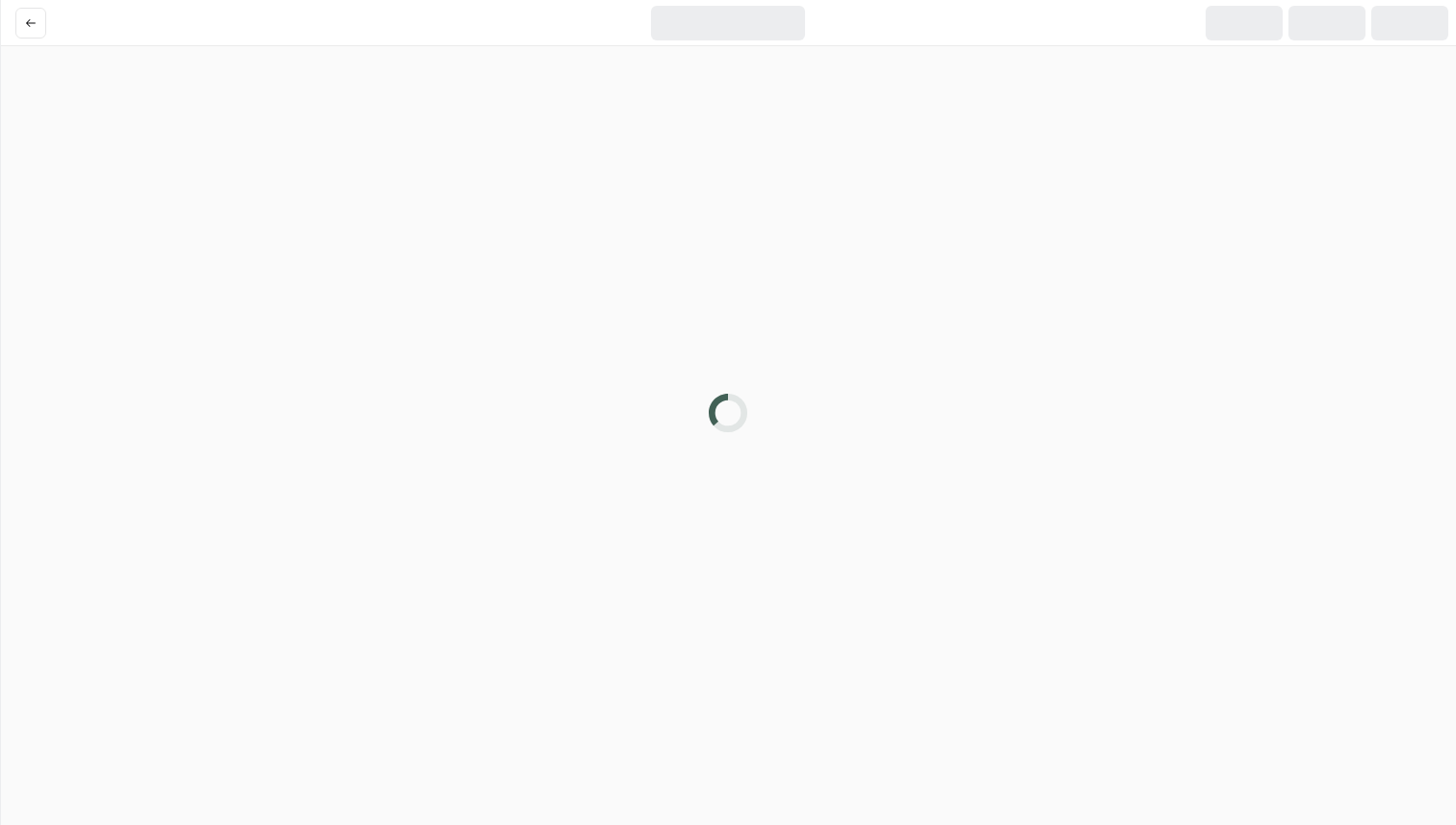 scroll, scrollTop: 0, scrollLeft: 0, axis: both 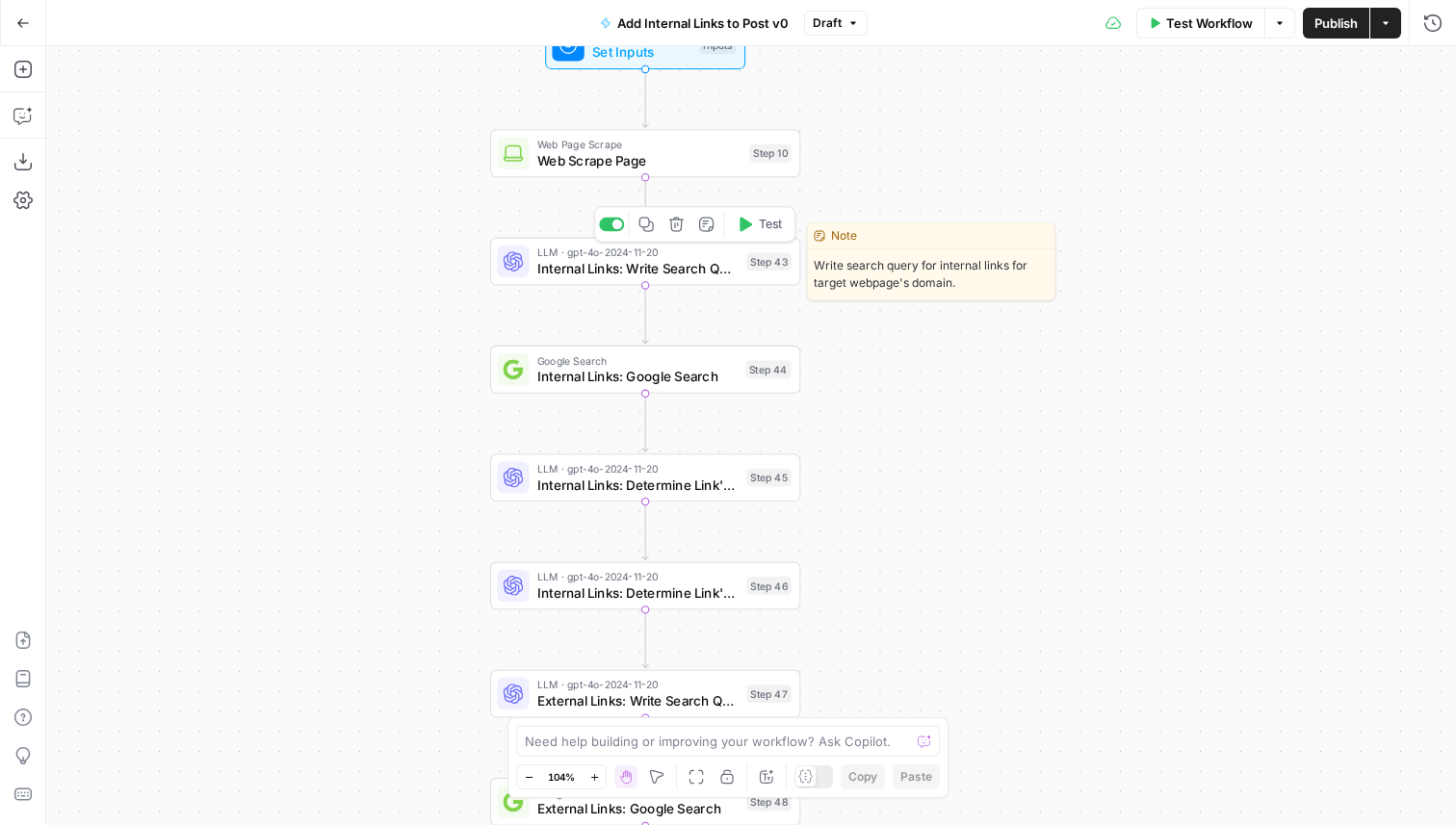 click on "Internal Links: Write Search Query" at bounding box center [637, 268] 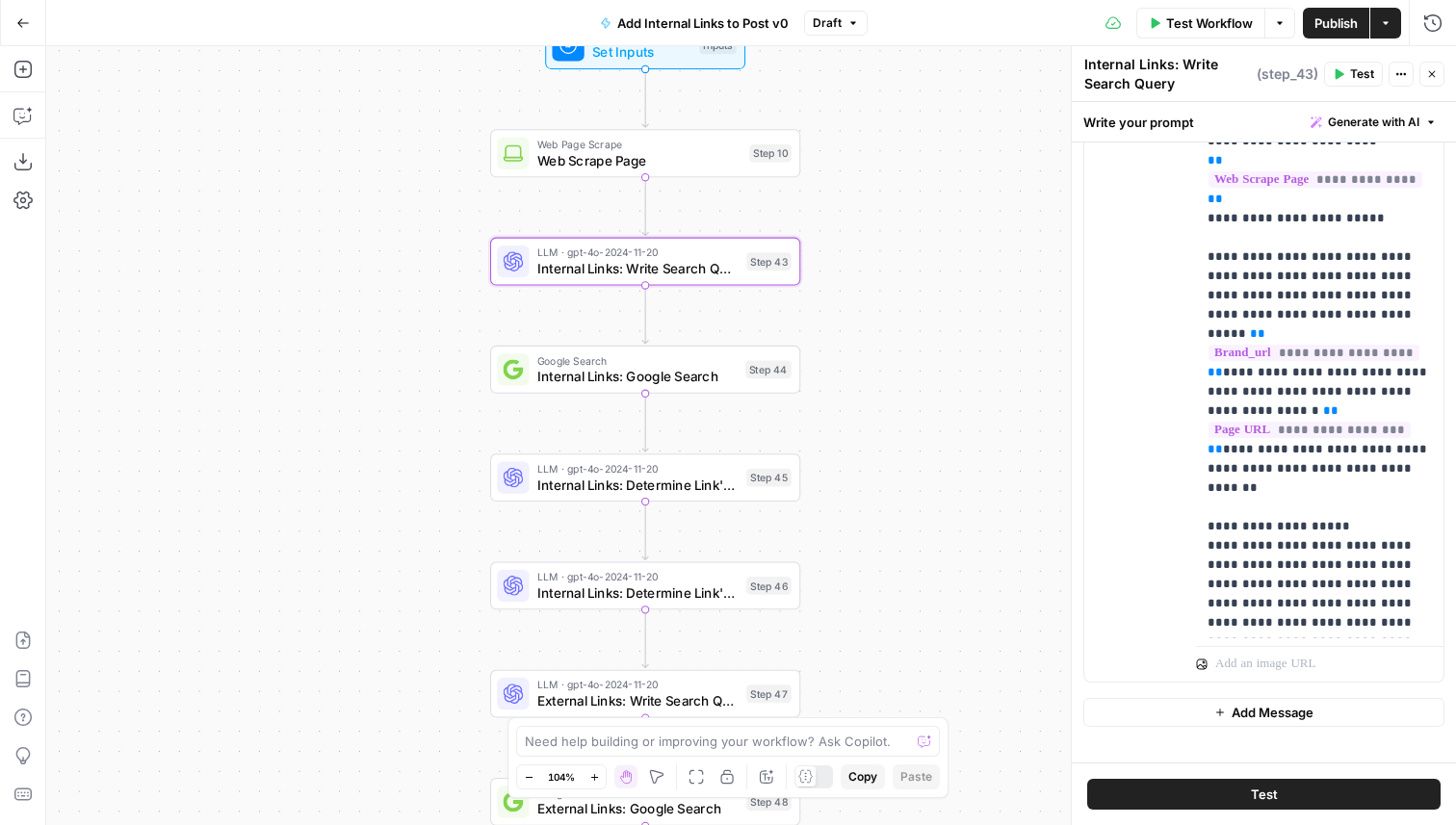 scroll, scrollTop: 1852, scrollLeft: 0, axis: vertical 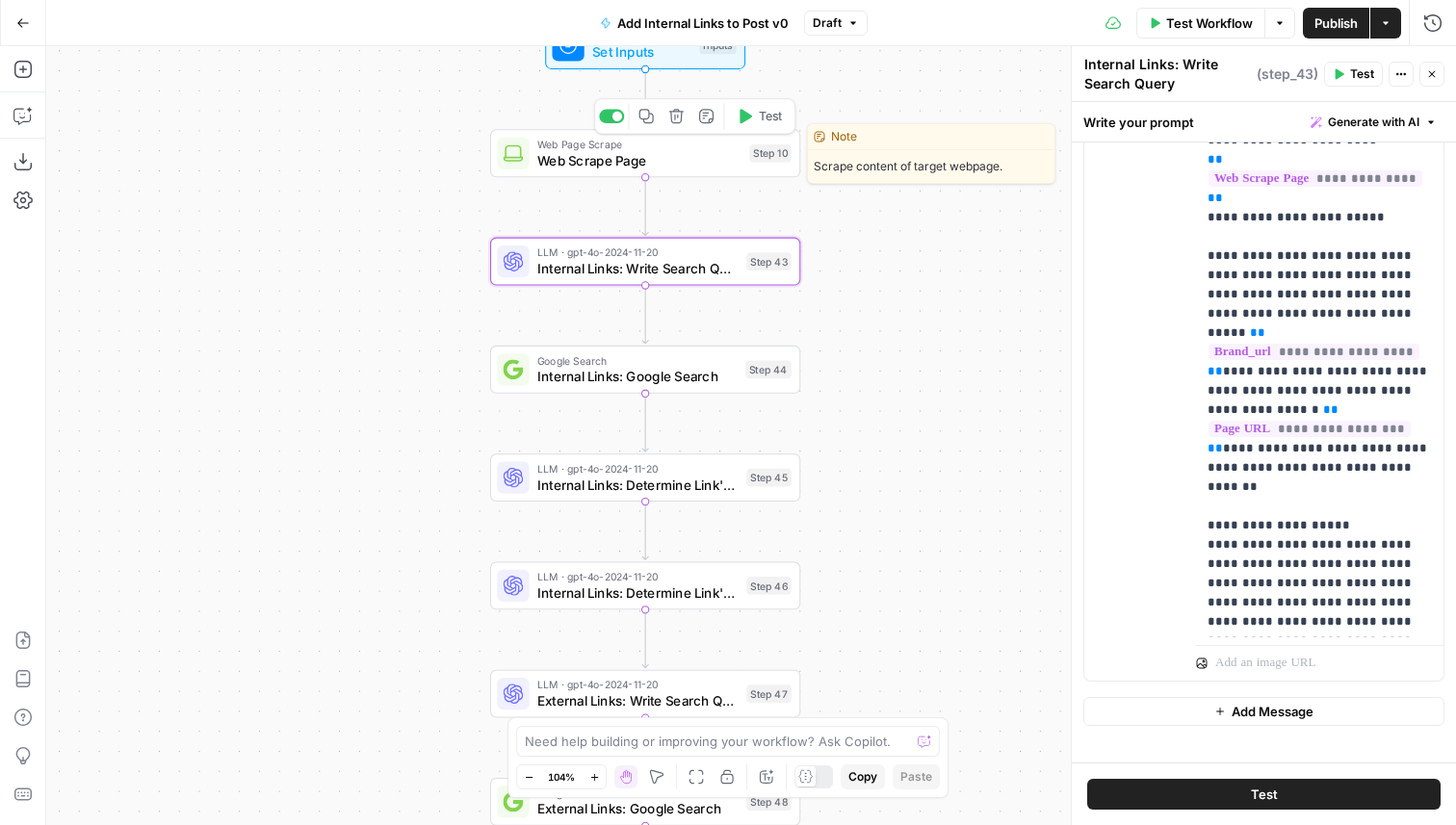 click on "Web Scrape Page" at bounding box center (639, 160) 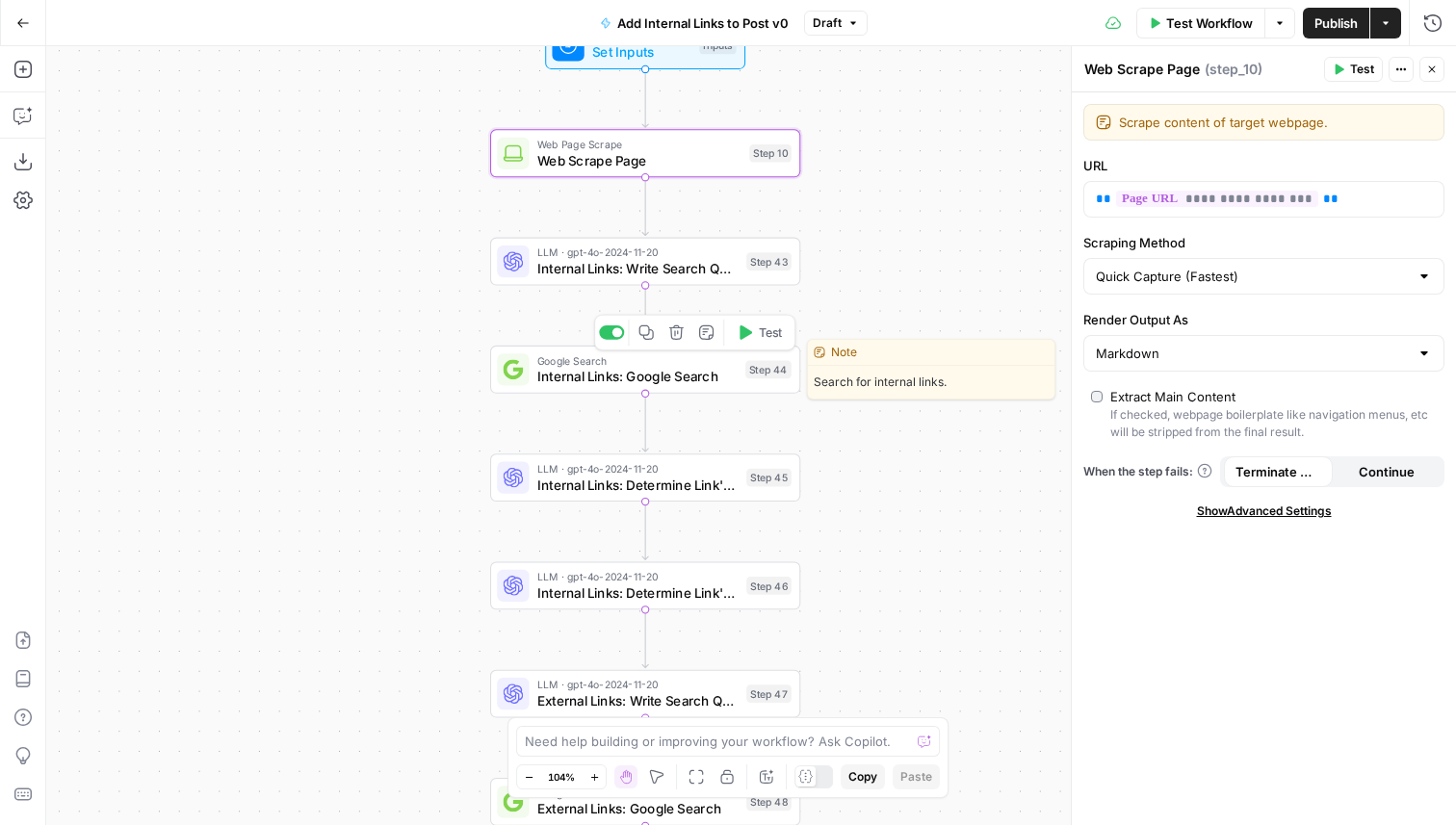 click on "Internal Links: Google Search" at bounding box center [637, 376] 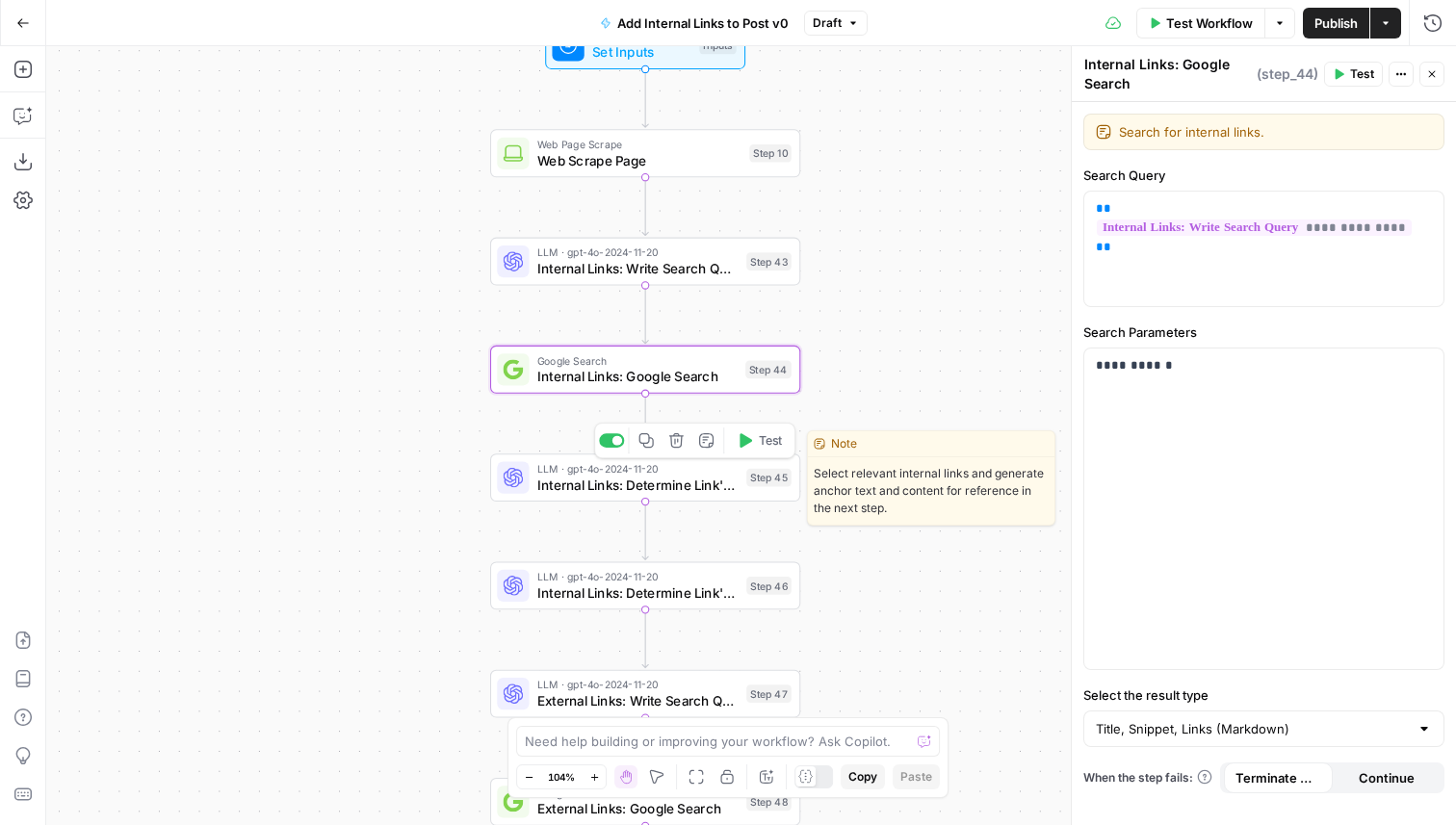 click on "Internal Links: Determine Link's Anchor text" at bounding box center [637, 484] 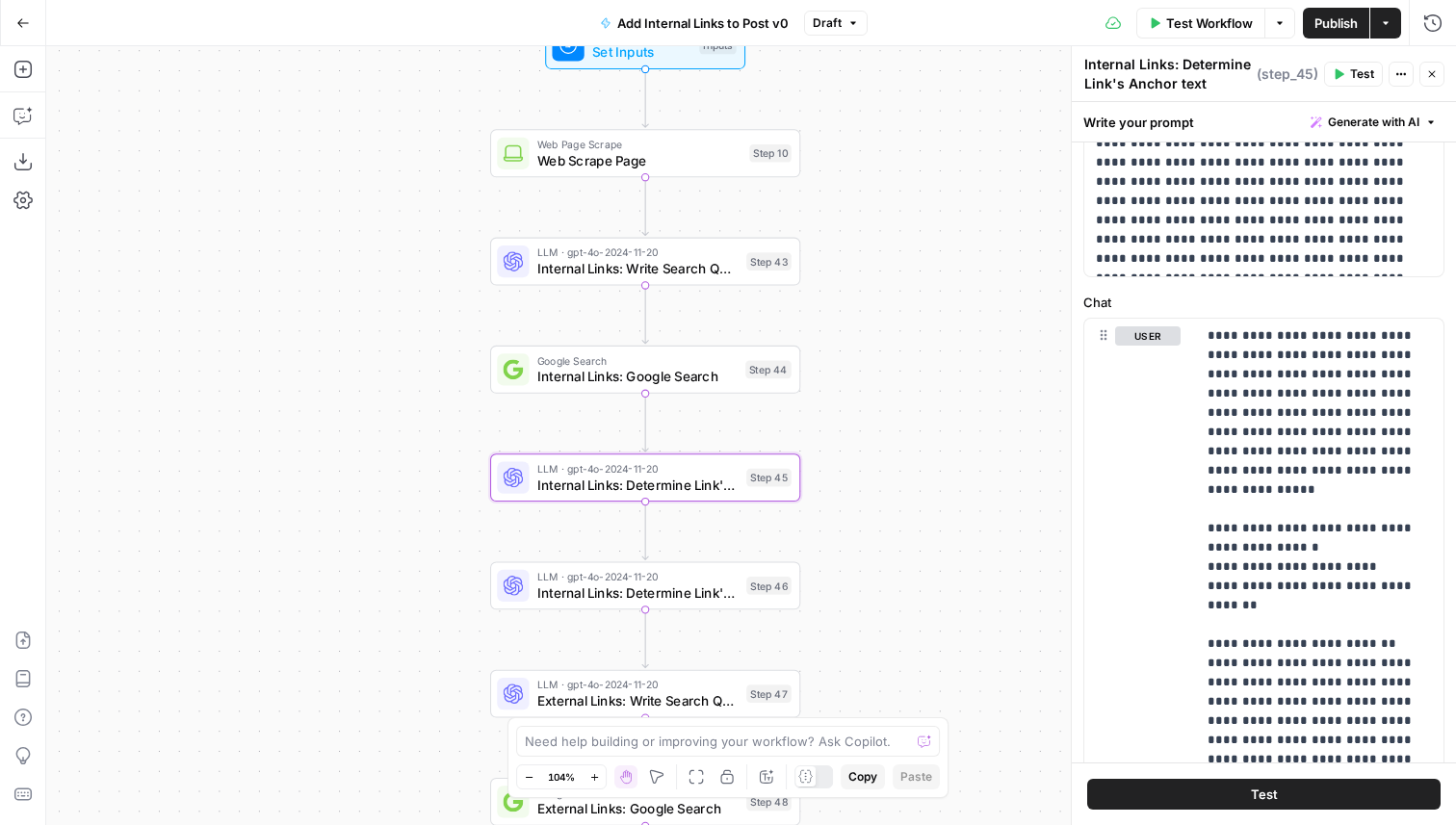 scroll, scrollTop: 363, scrollLeft: 0, axis: vertical 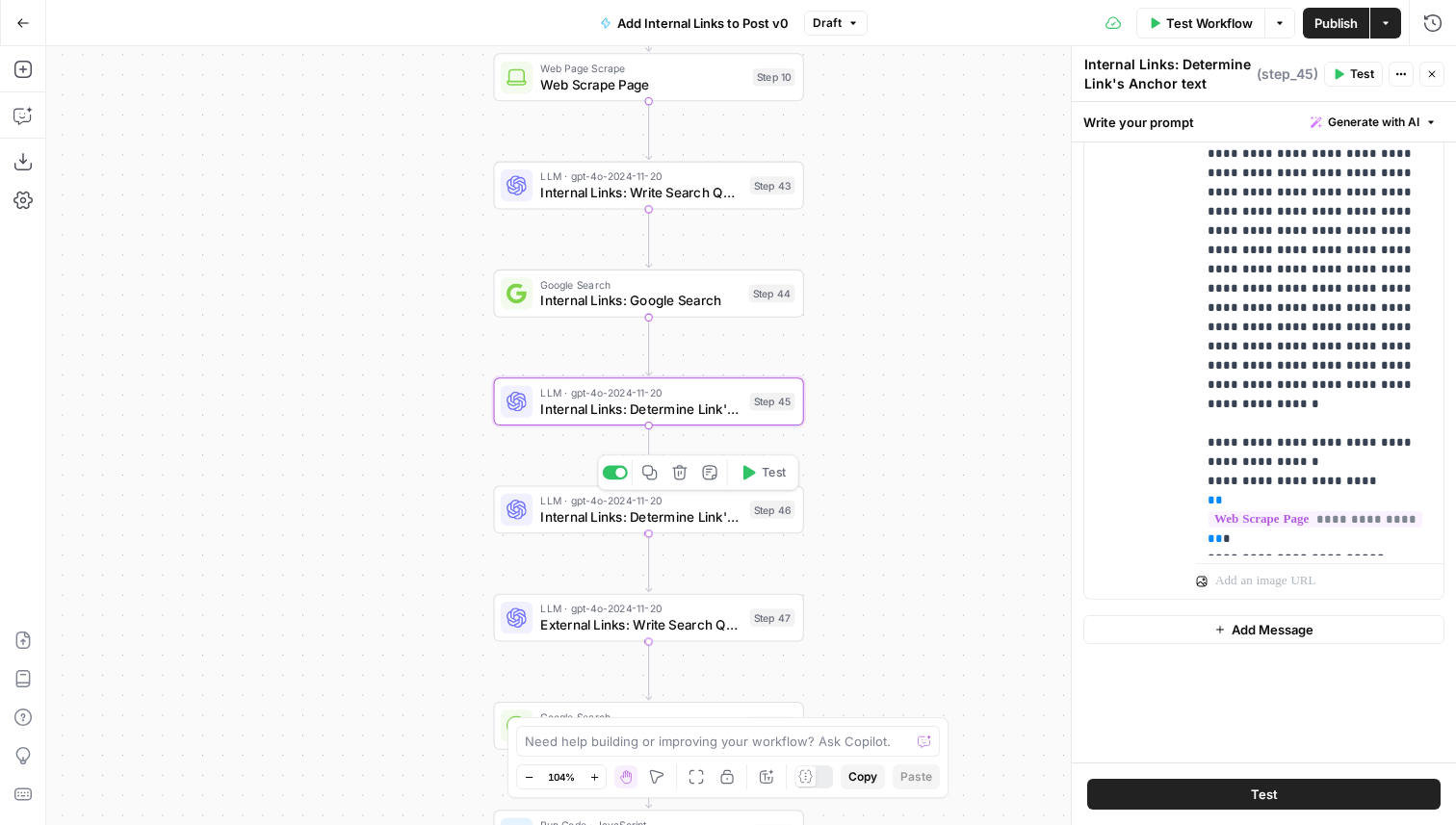 click on "Internal Links: Determine Link's Placement" at bounding box center [640, 516] 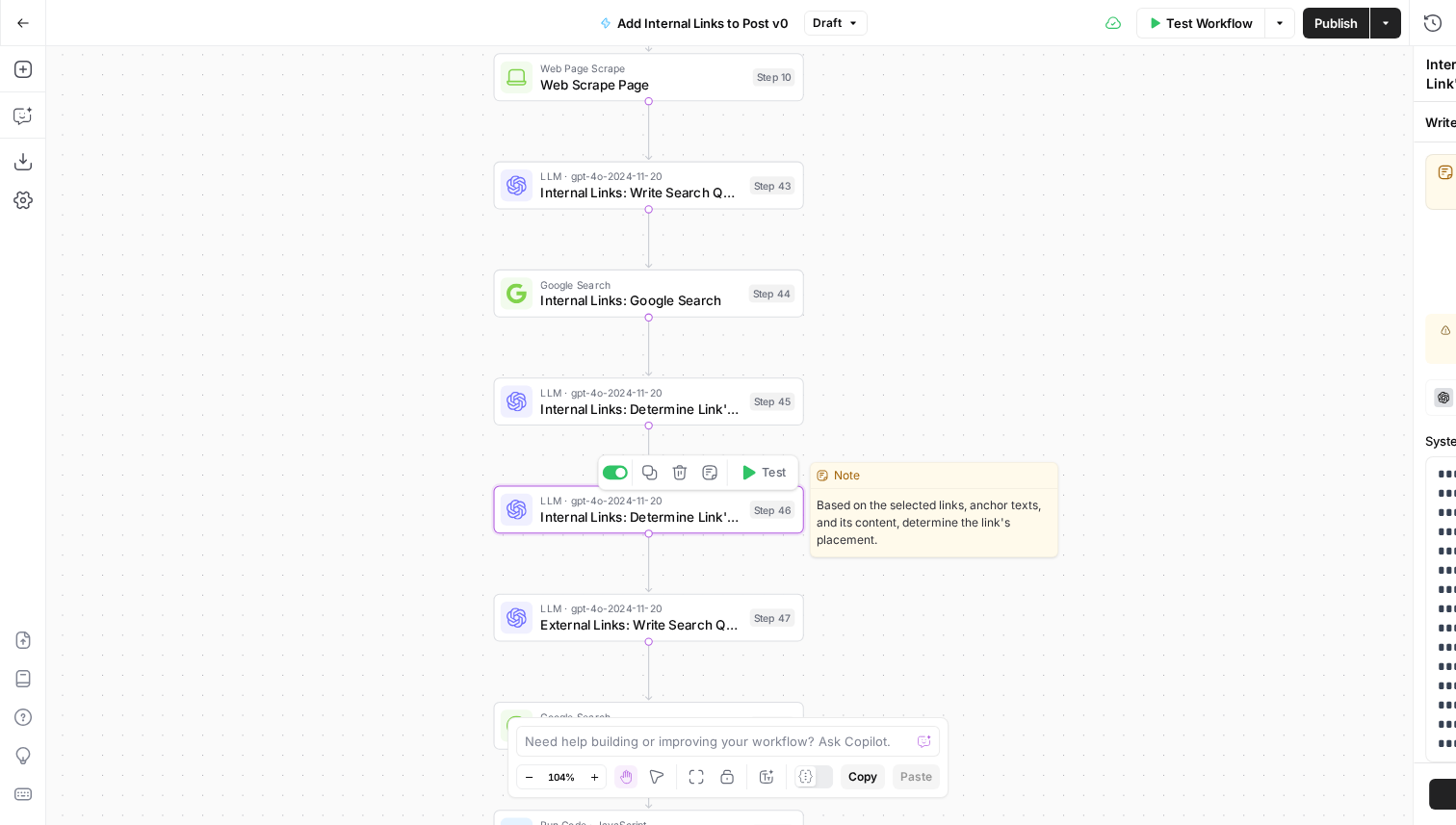 type on "Internal Links: Determine Link's Placement" 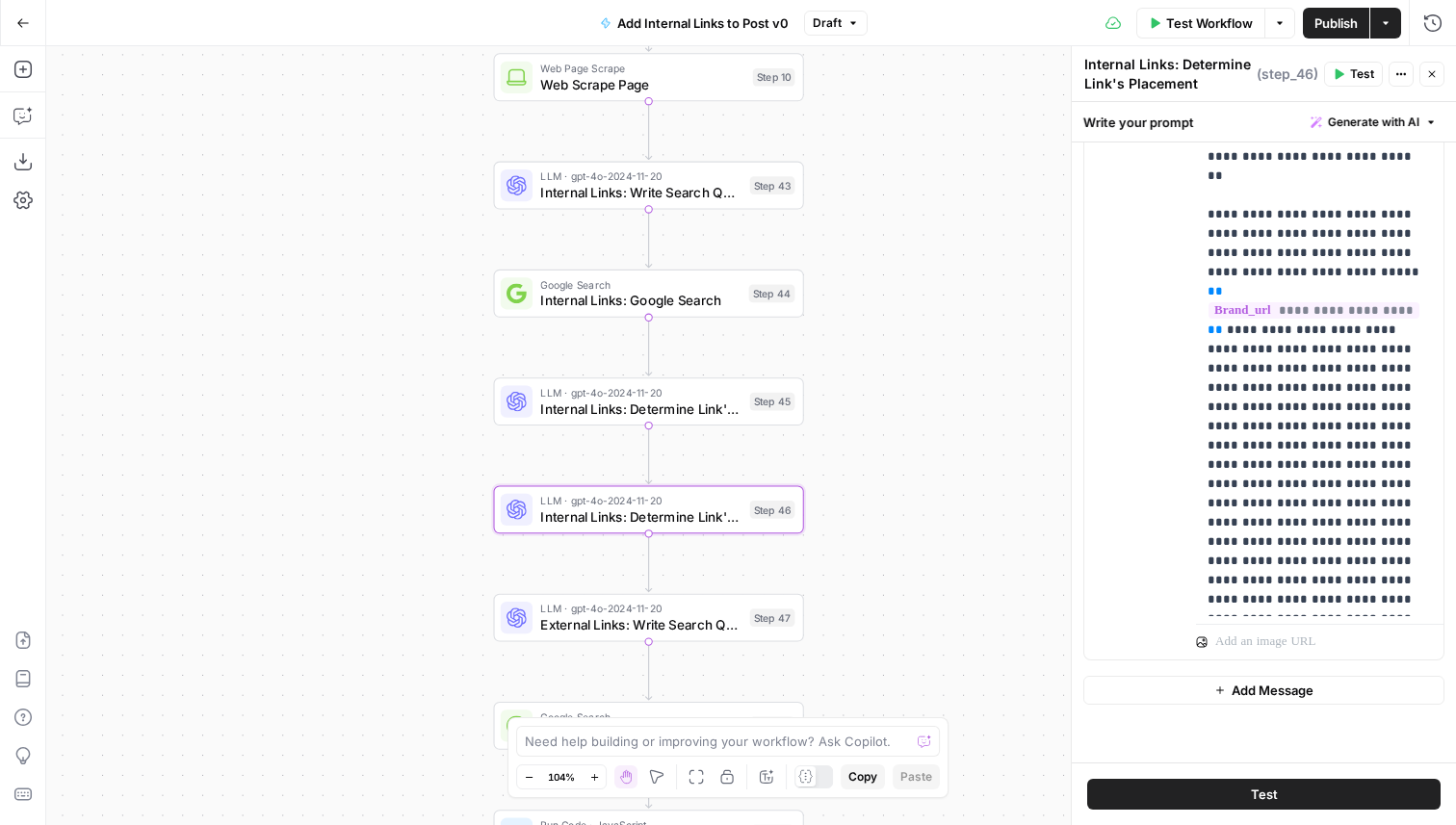scroll, scrollTop: 2617, scrollLeft: 0, axis: vertical 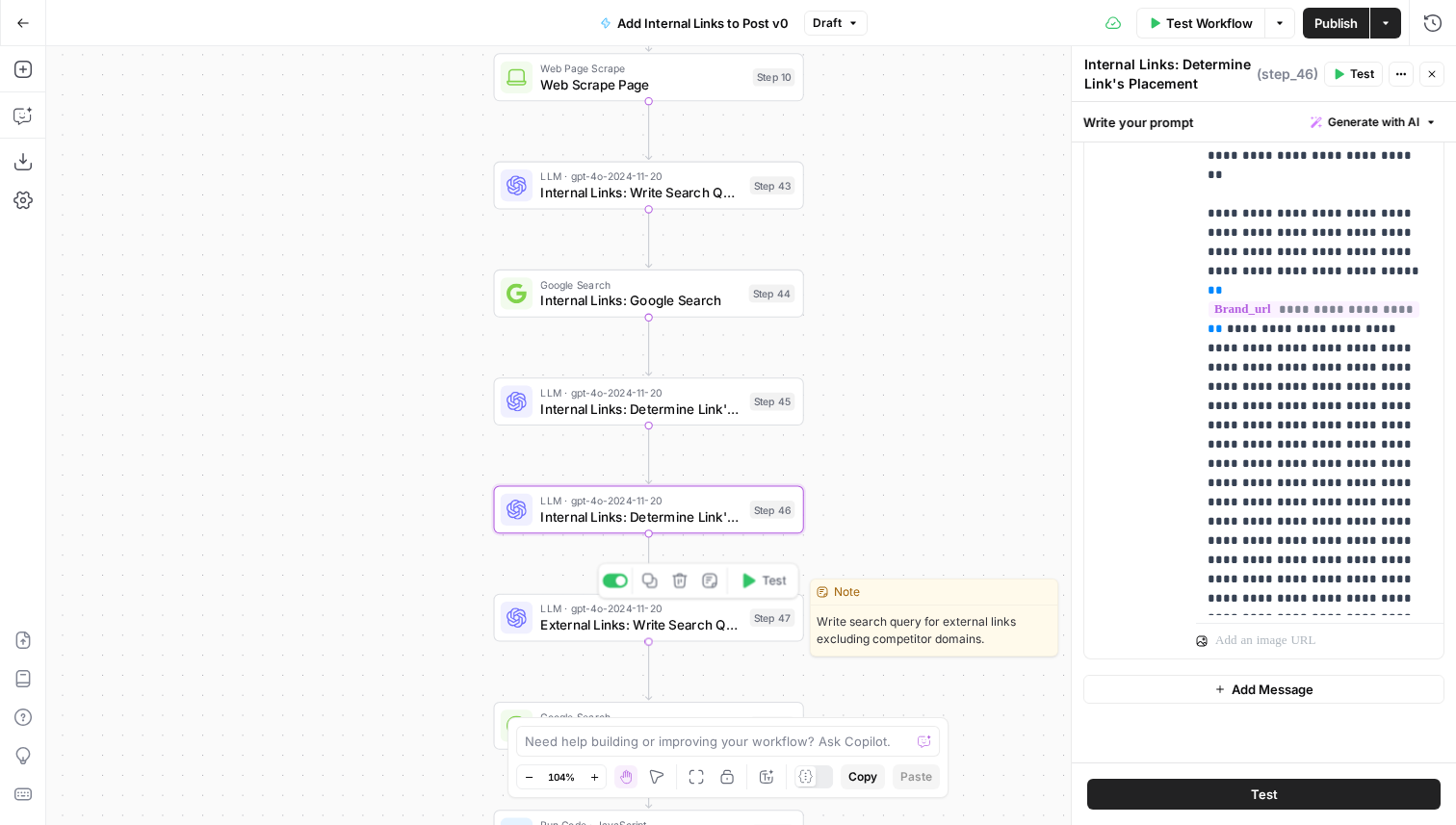 click on "External Links: Write Search Query" at bounding box center (640, 625) 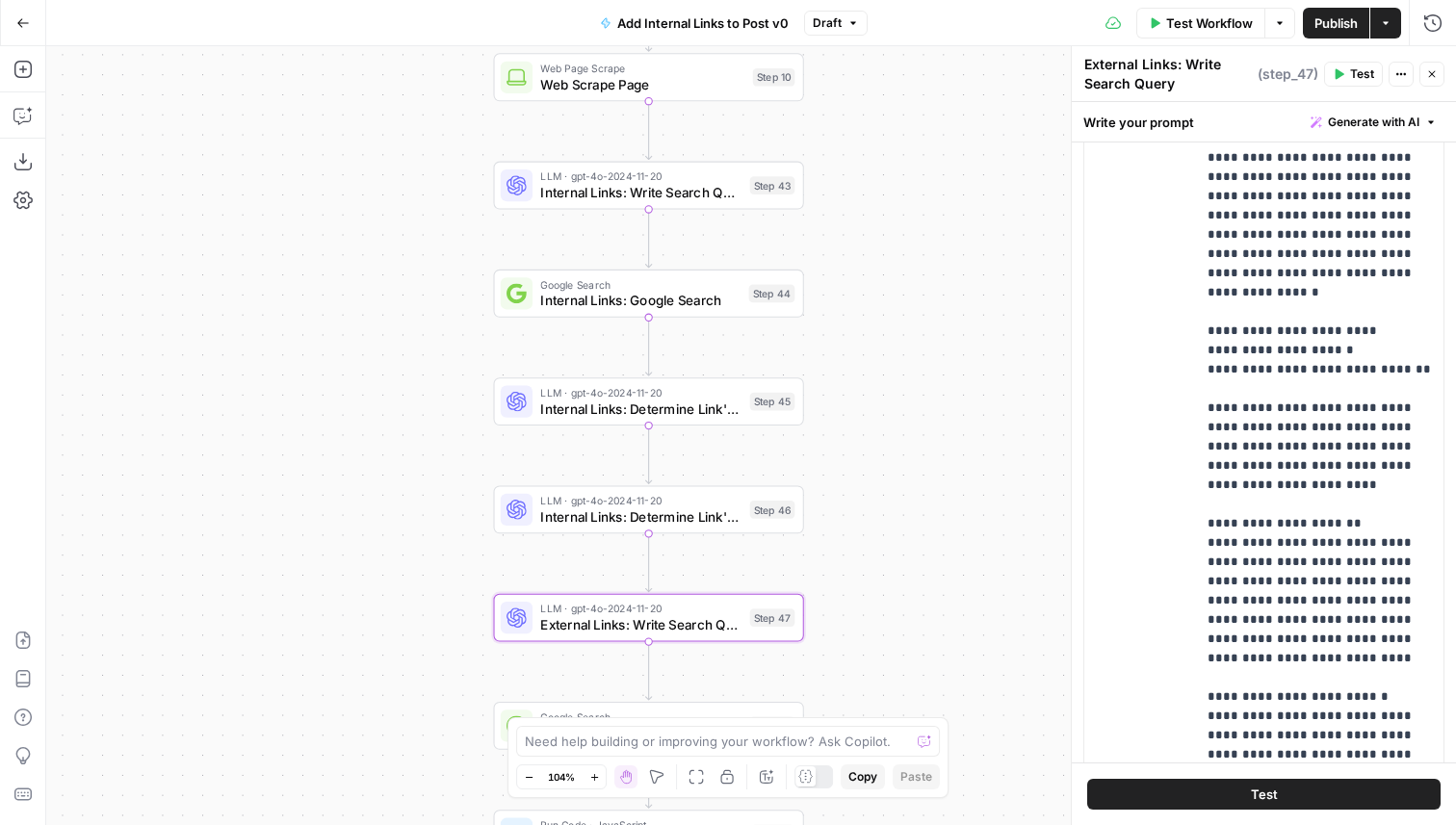 scroll, scrollTop: 505, scrollLeft: 0, axis: vertical 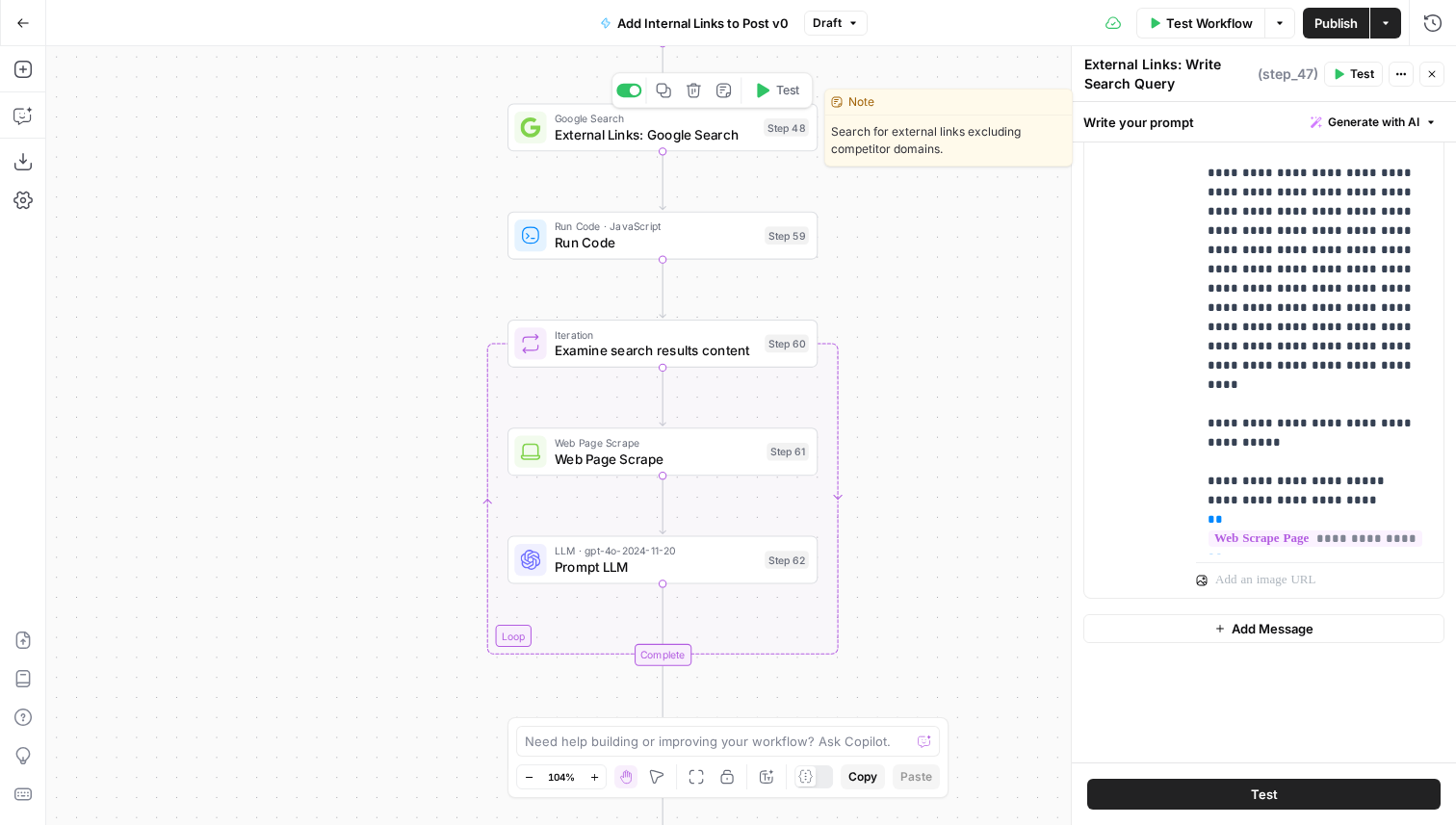 click on "External Links: Google Search" at bounding box center [655, 134] 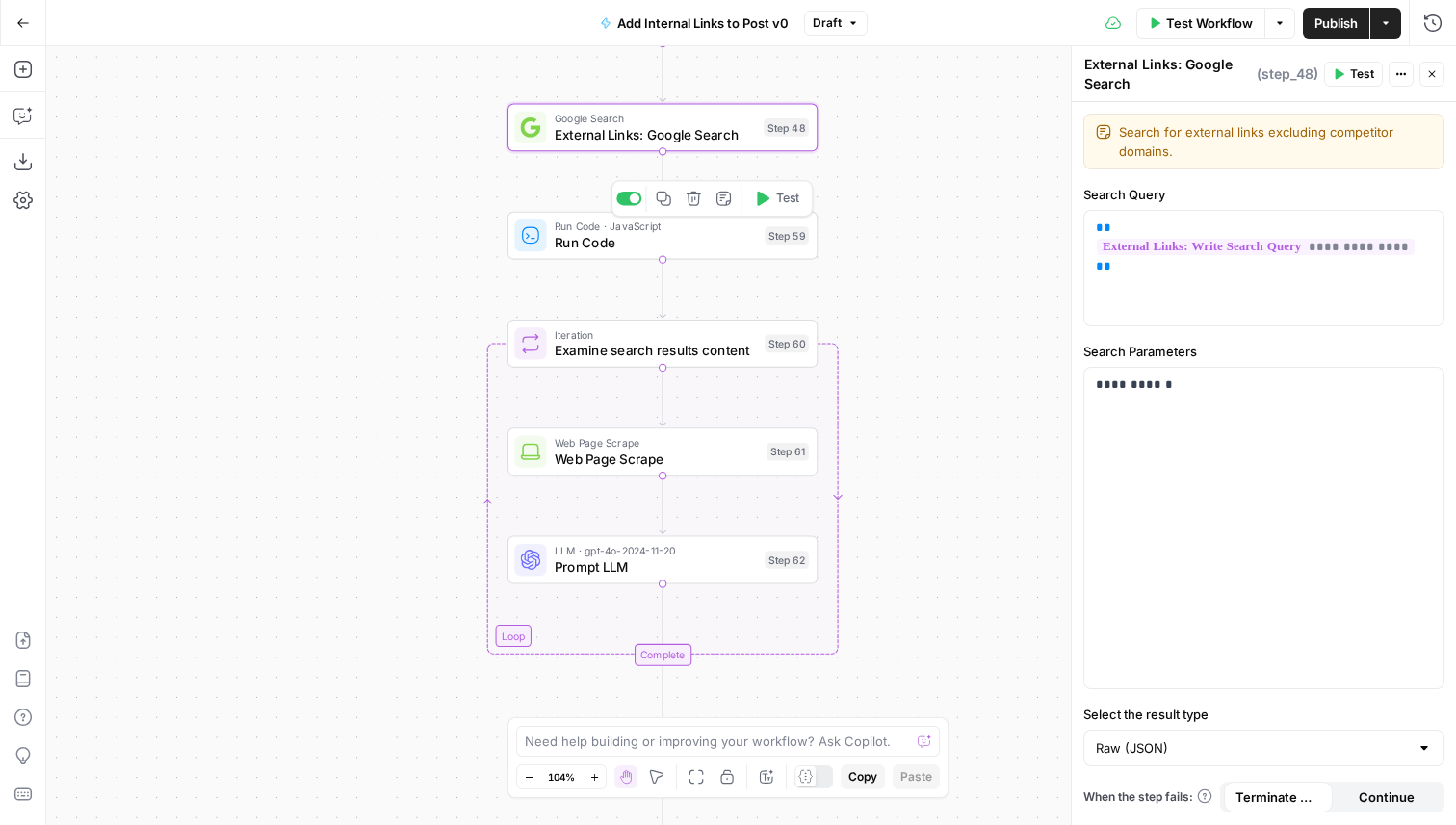 click on "Run Code" at bounding box center (656, 243) 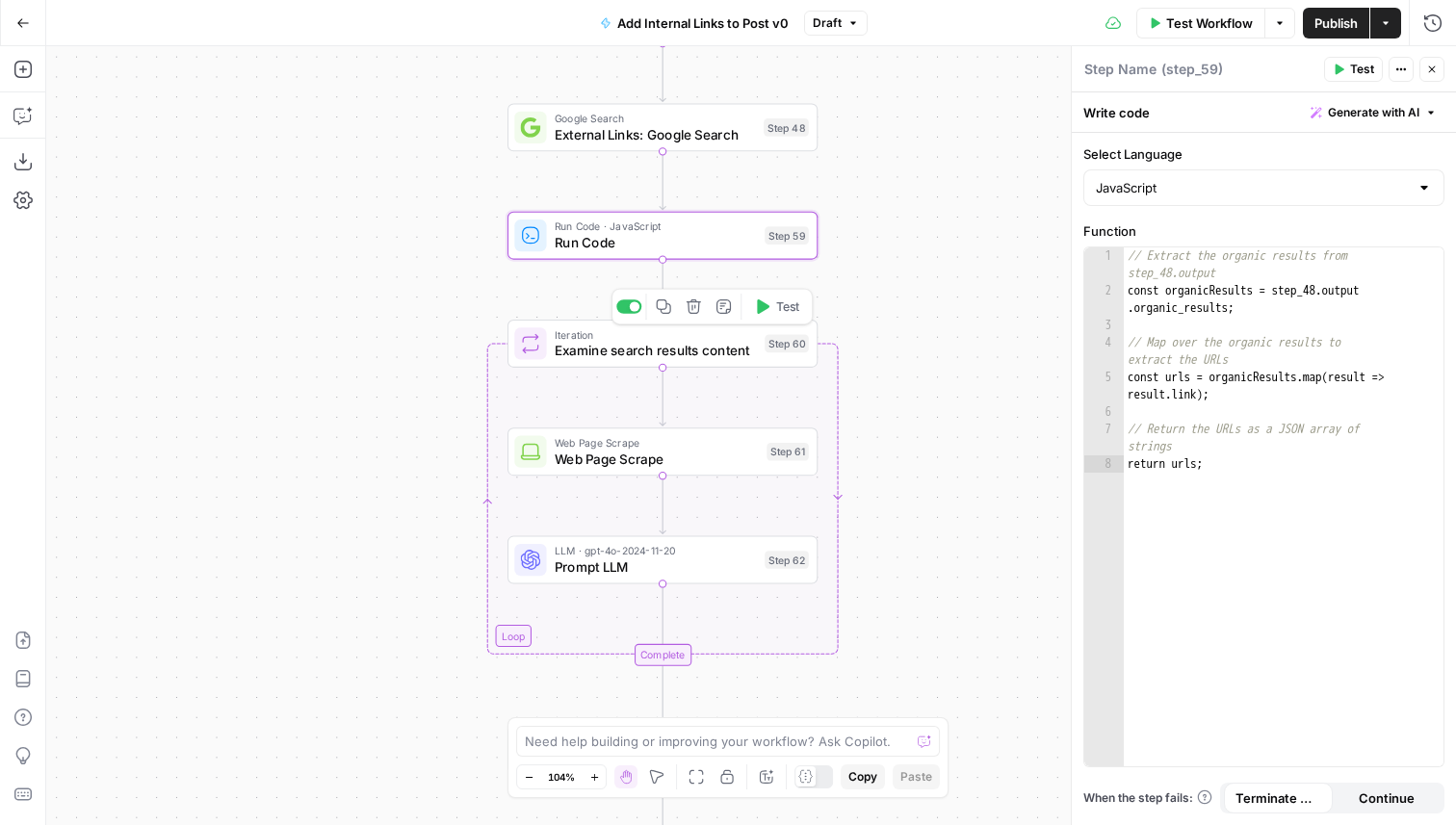 click on "Examine search results content" at bounding box center (656, 350) 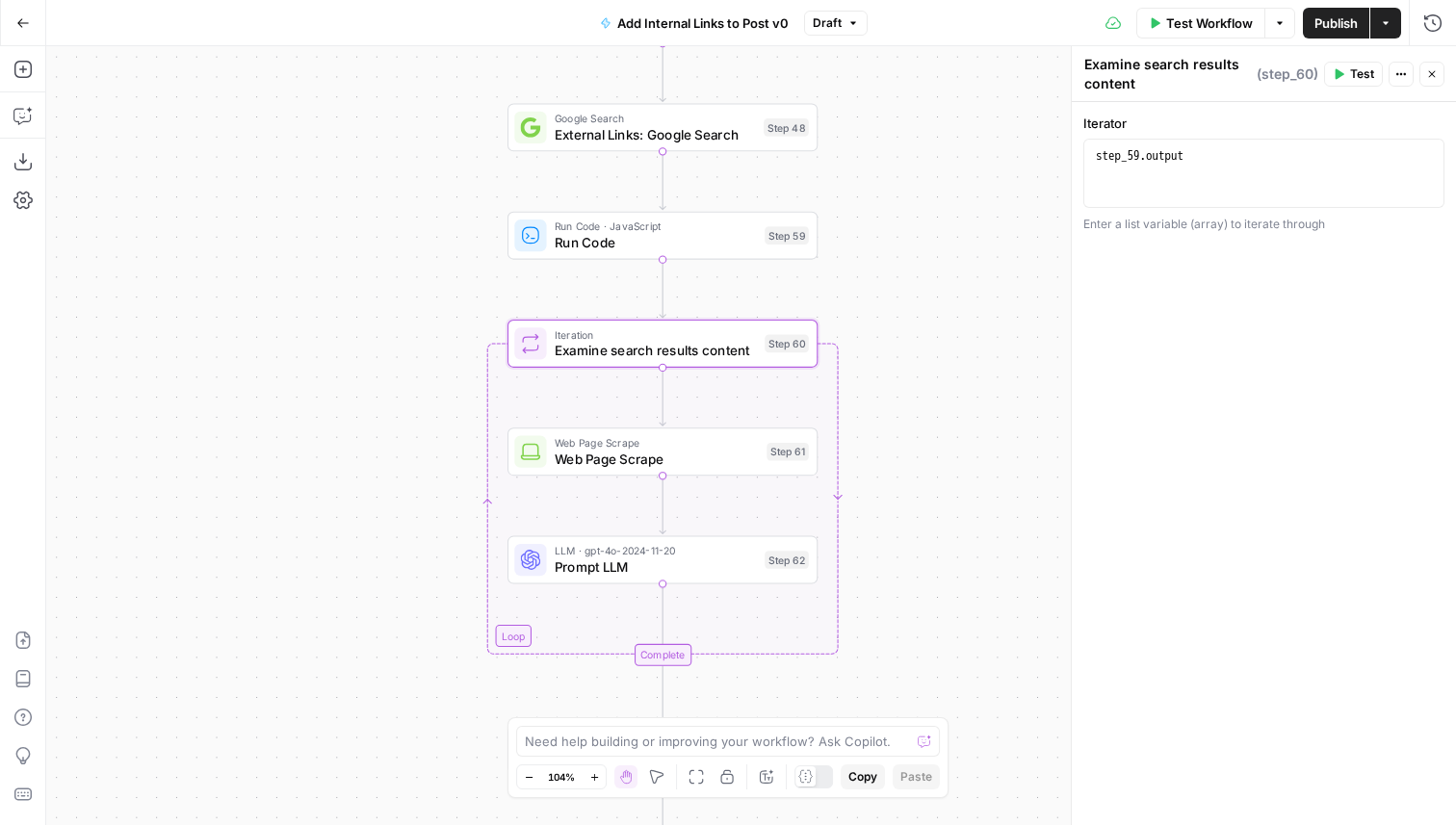 click on "Web Page Scrape" at bounding box center [657, 458] 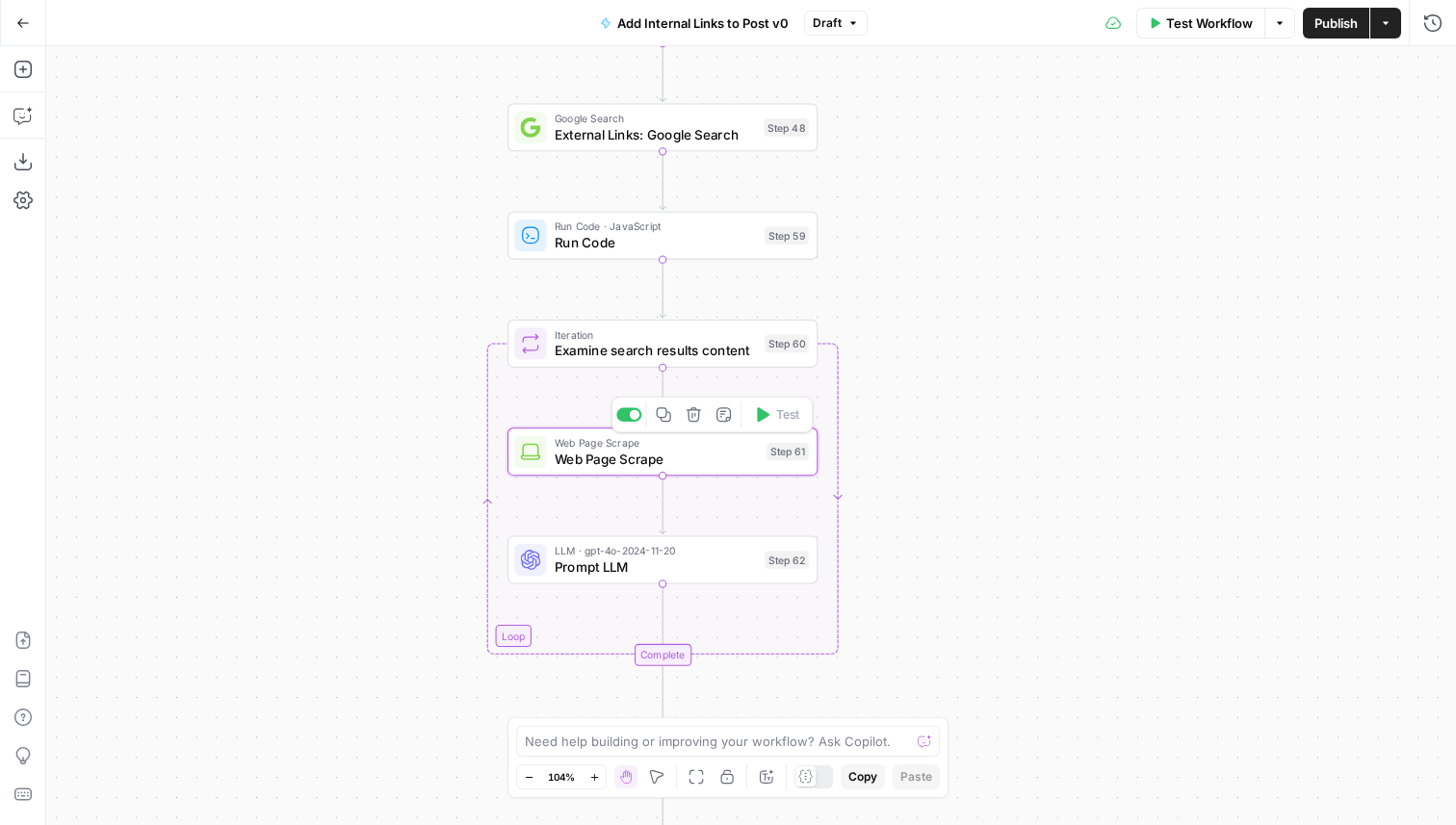 type 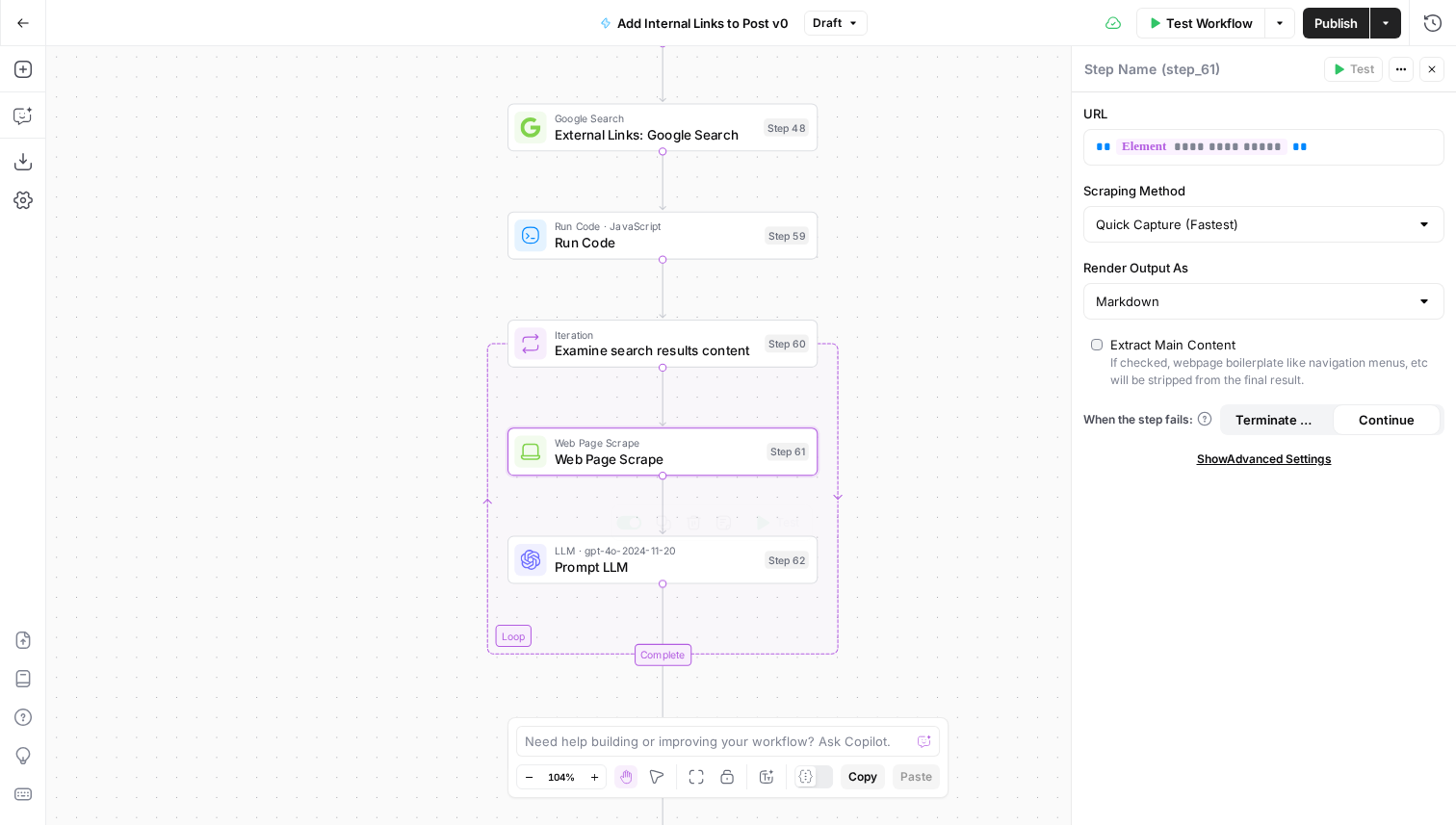 click on "Prompt LLM" at bounding box center [656, 566] 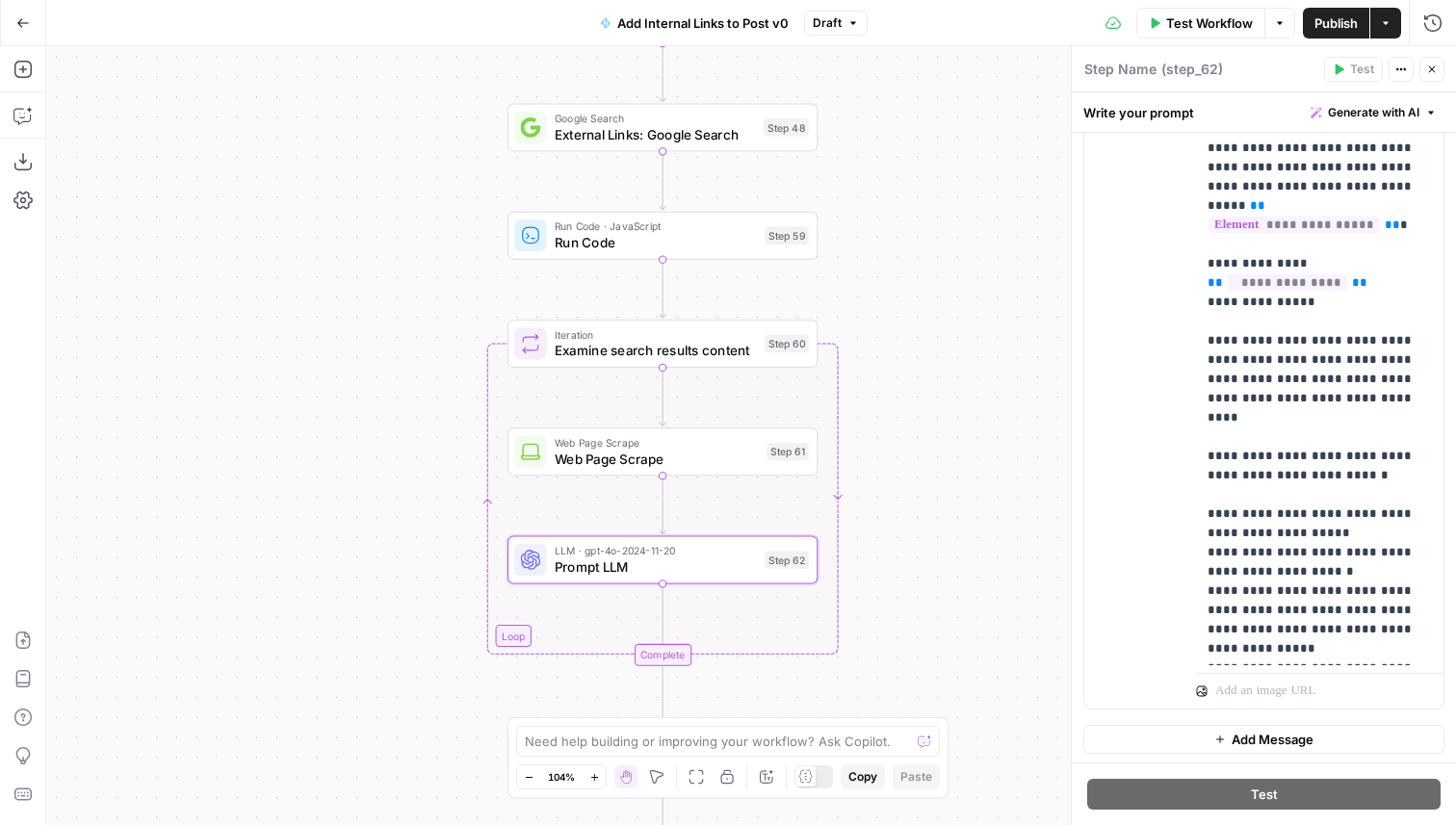 scroll, scrollTop: 1831, scrollLeft: 0, axis: vertical 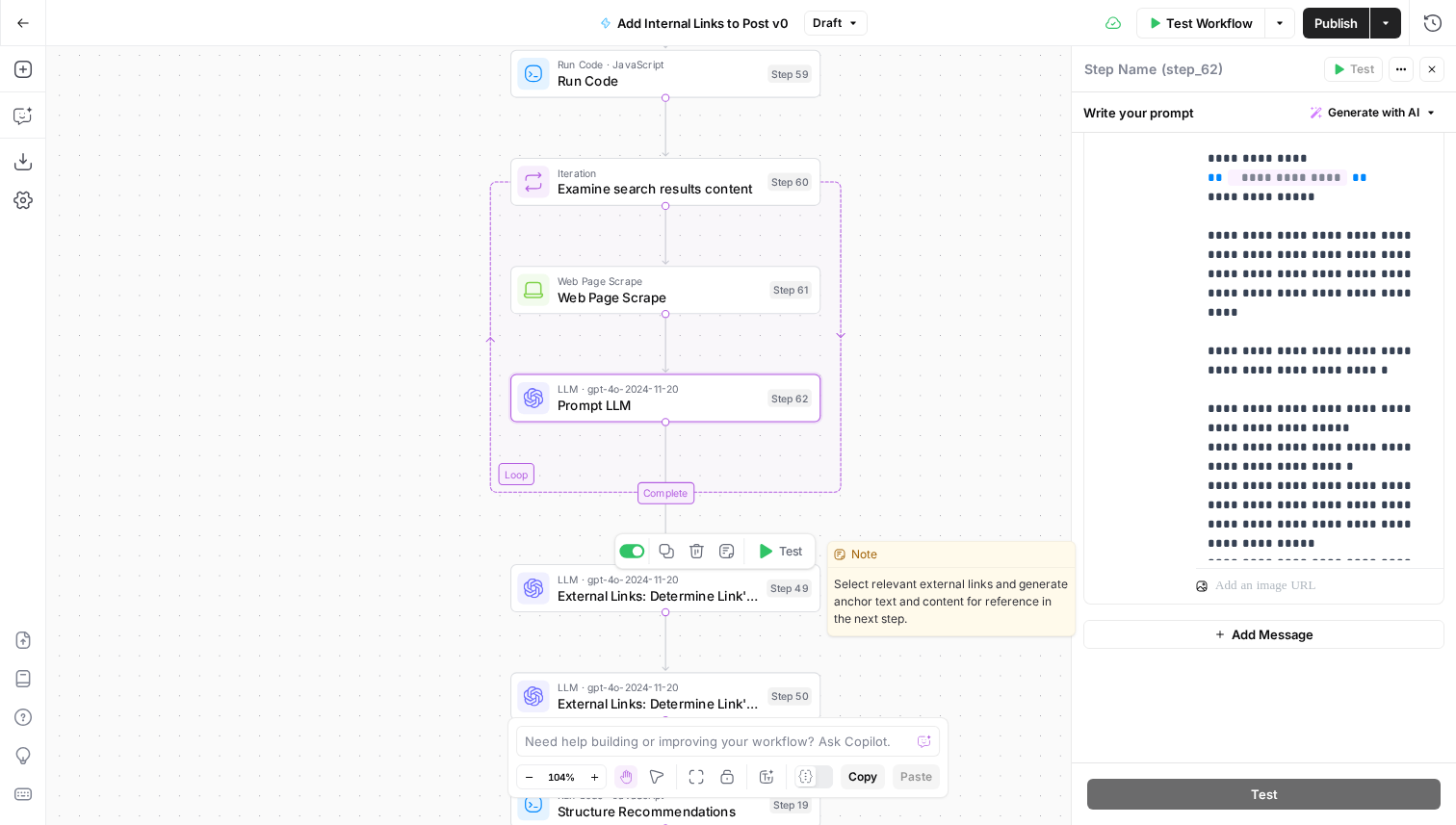 click on "External Links: Determine Link's Anchor text" at bounding box center [658, 595] 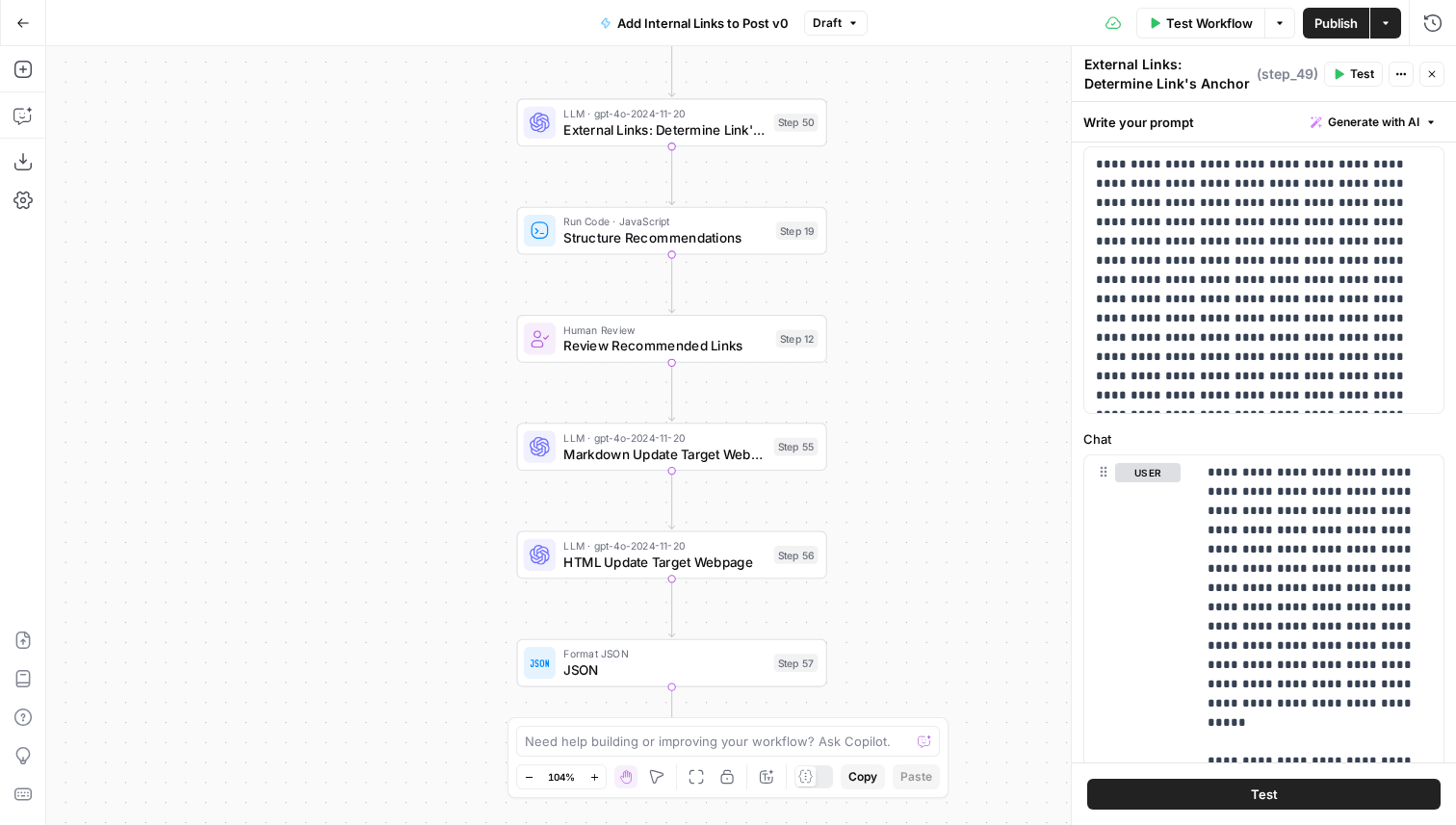 scroll, scrollTop: 352, scrollLeft: 0, axis: vertical 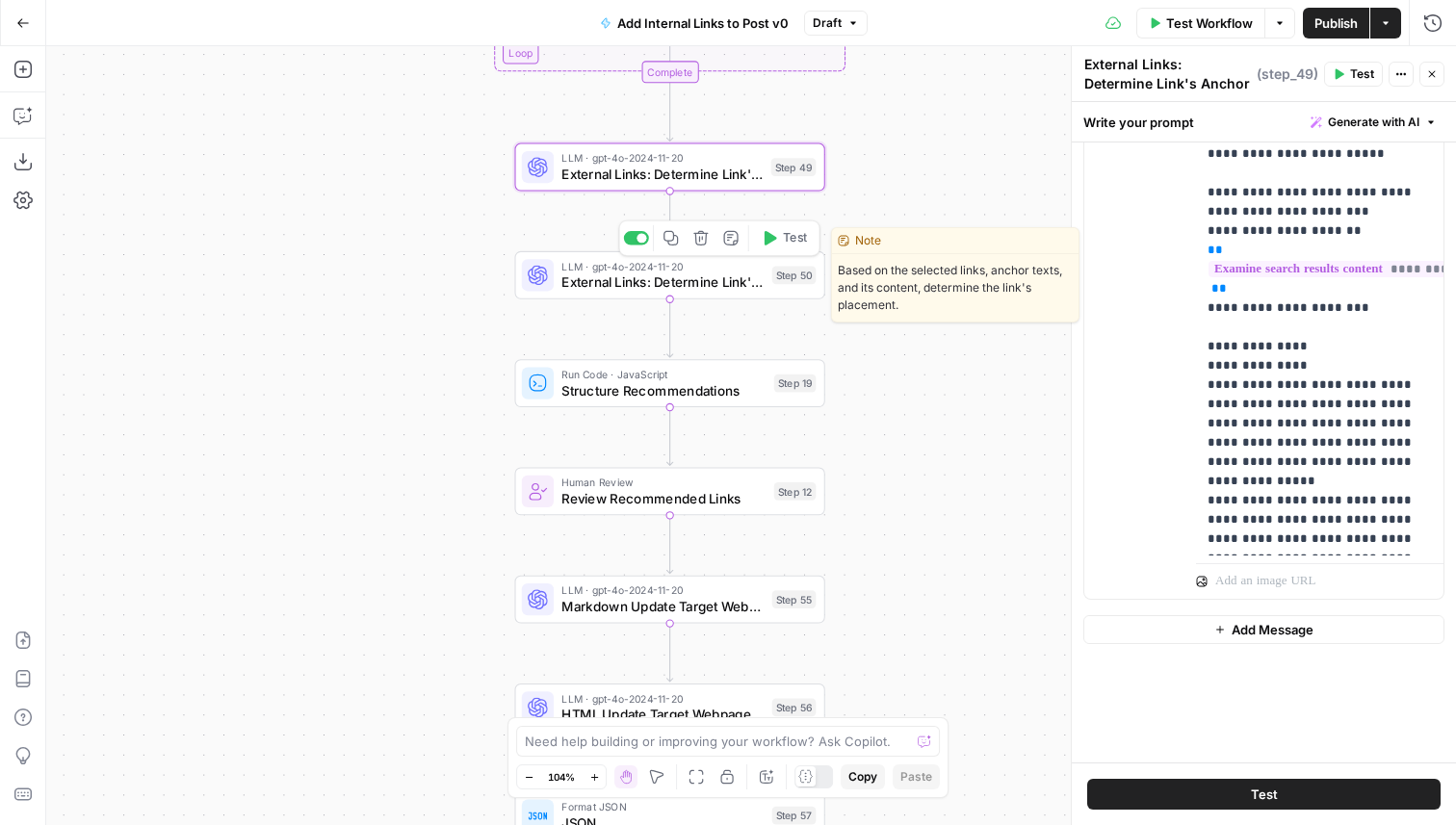 click on "External Links: Determine Link's Placement" at bounding box center (663, 282) 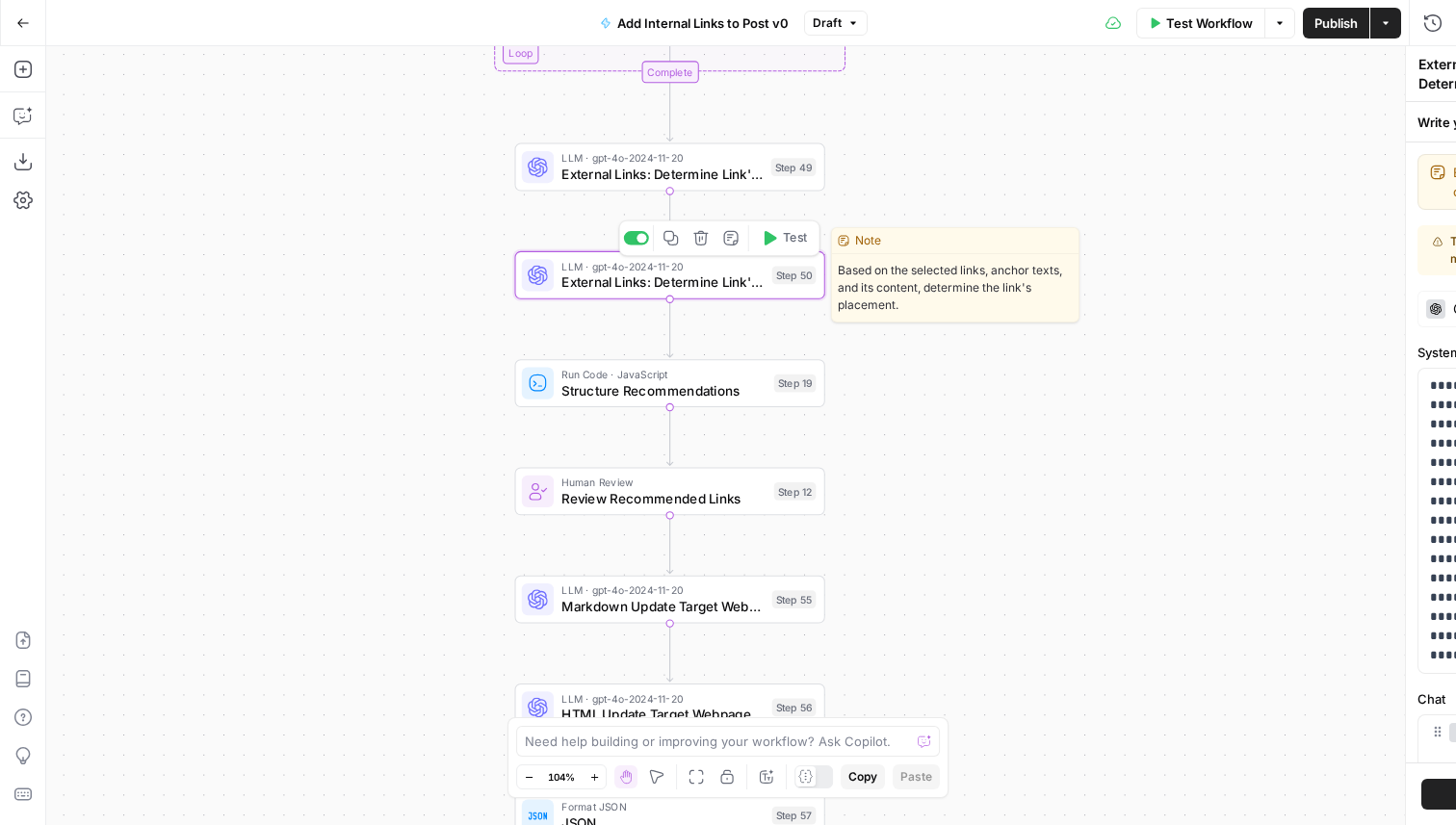type on "External Links: Determine Link's Placement" 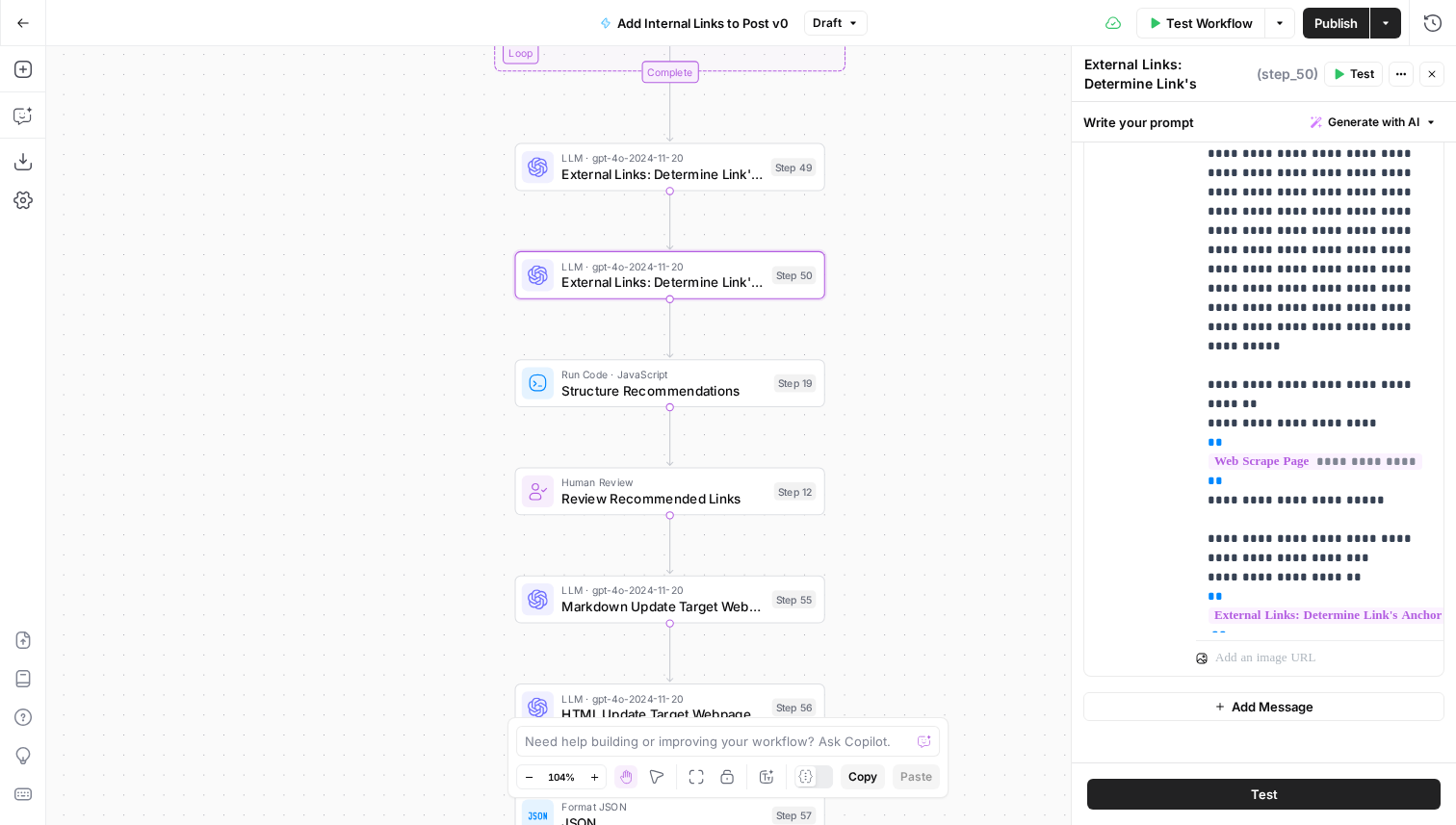 scroll, scrollTop: 2588, scrollLeft: 0, axis: vertical 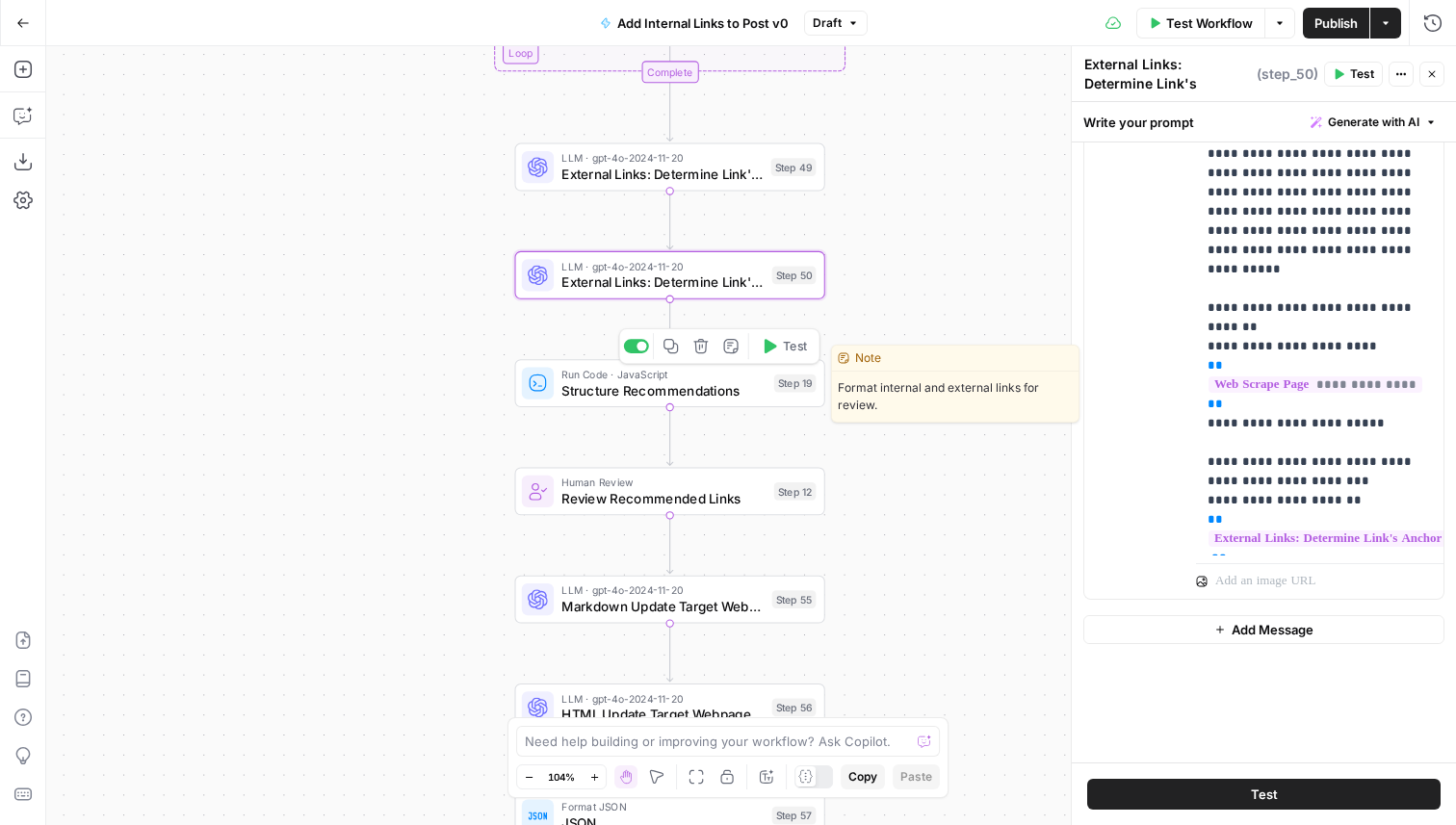 click on "Structure Recommendations" at bounding box center (663, 390) 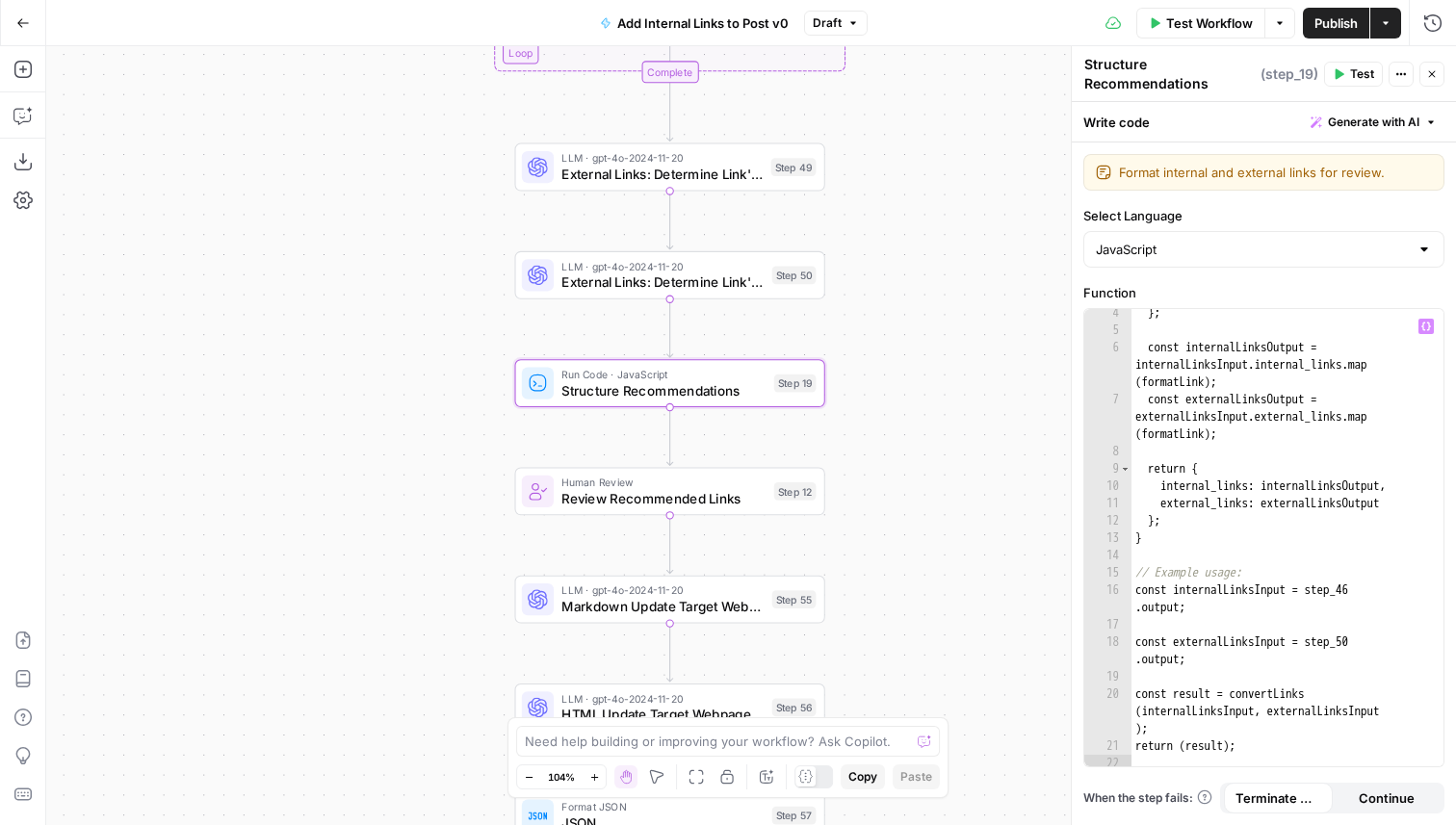 scroll, scrollTop: 80, scrollLeft: 0, axis: vertical 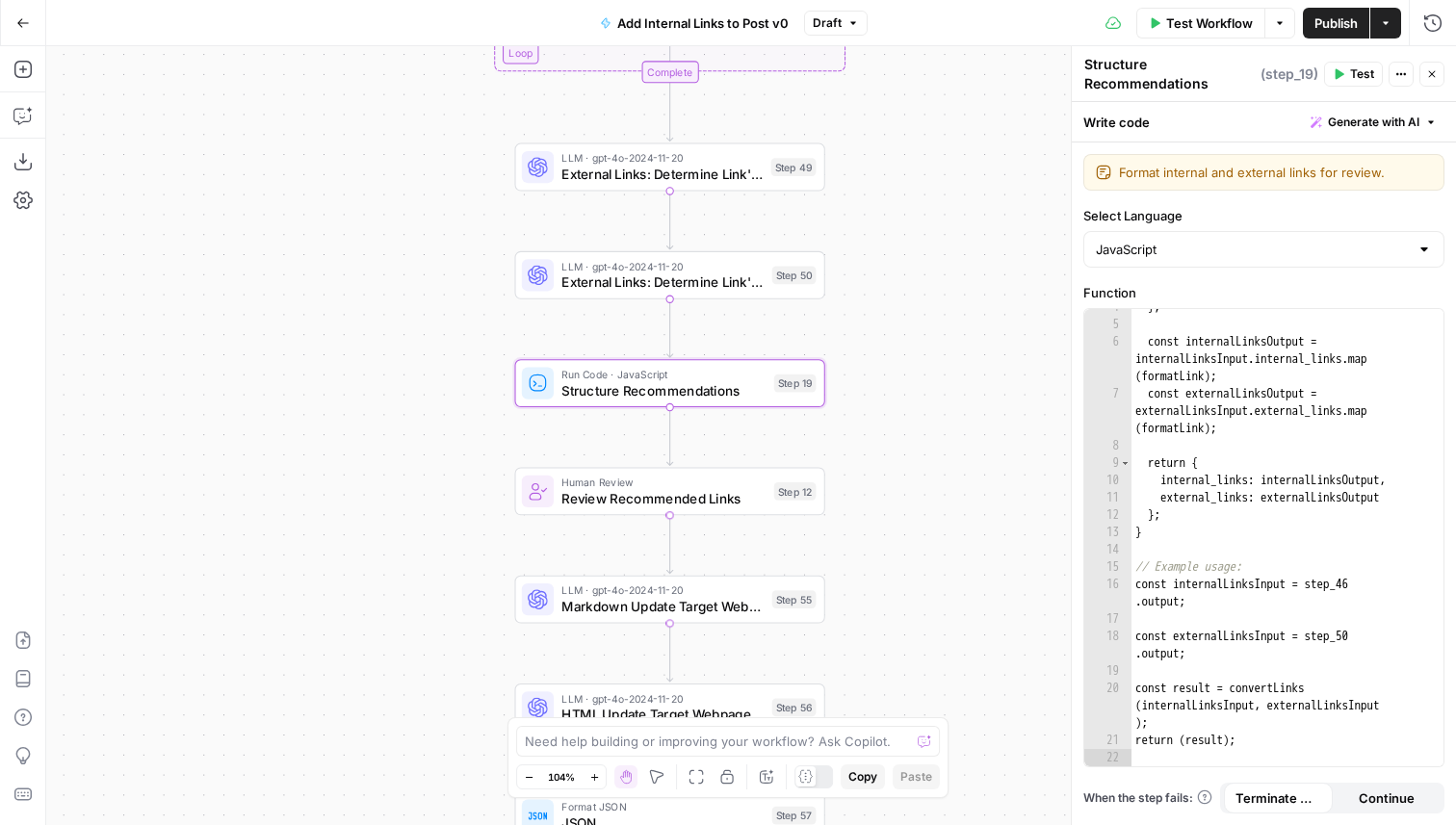click on "Review Recommended Links" at bounding box center [663, 498] 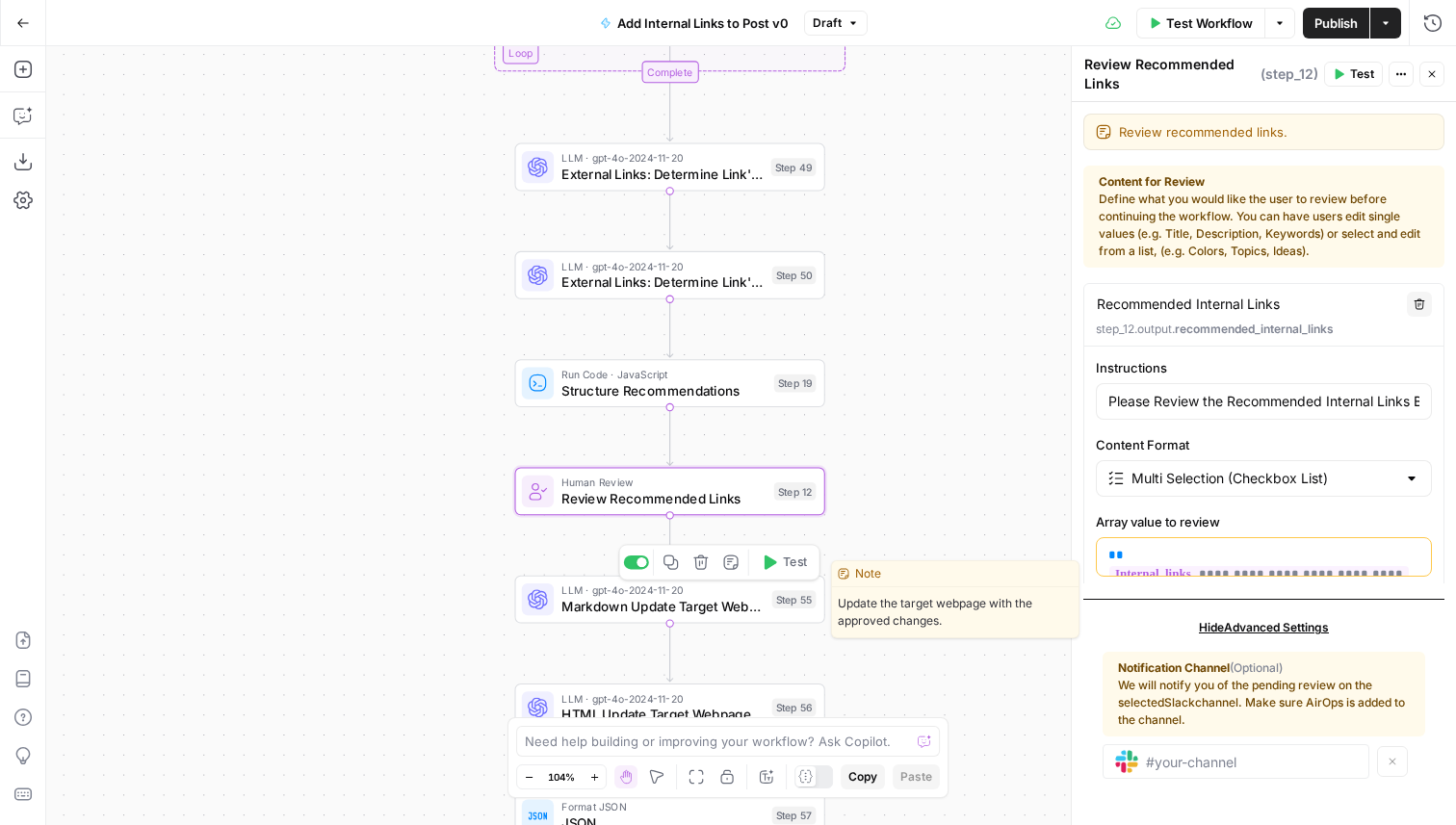 click on "Markdown Update Target Webpage" at bounding box center [663, 606] 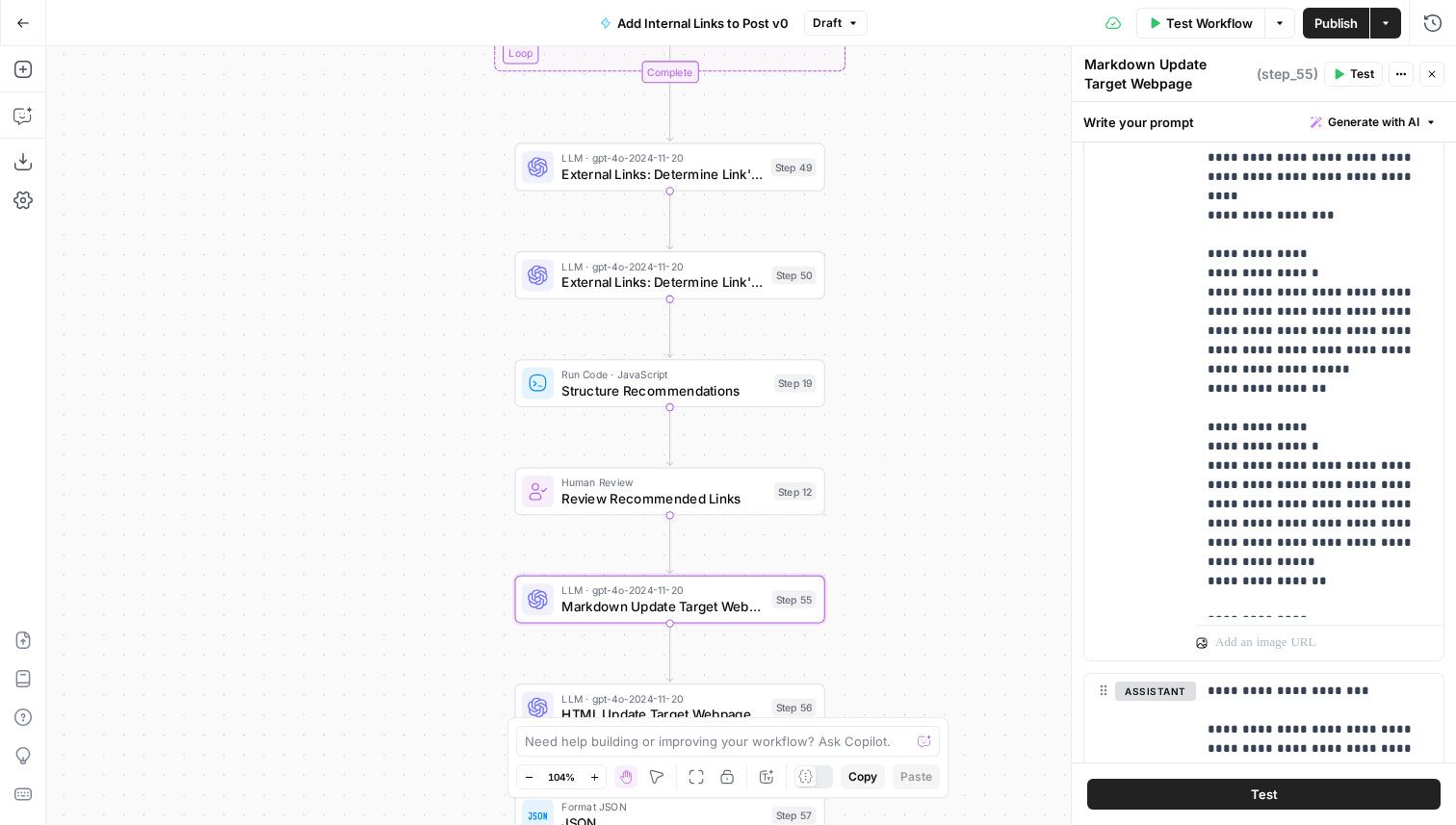 scroll, scrollTop: 908, scrollLeft: 0, axis: vertical 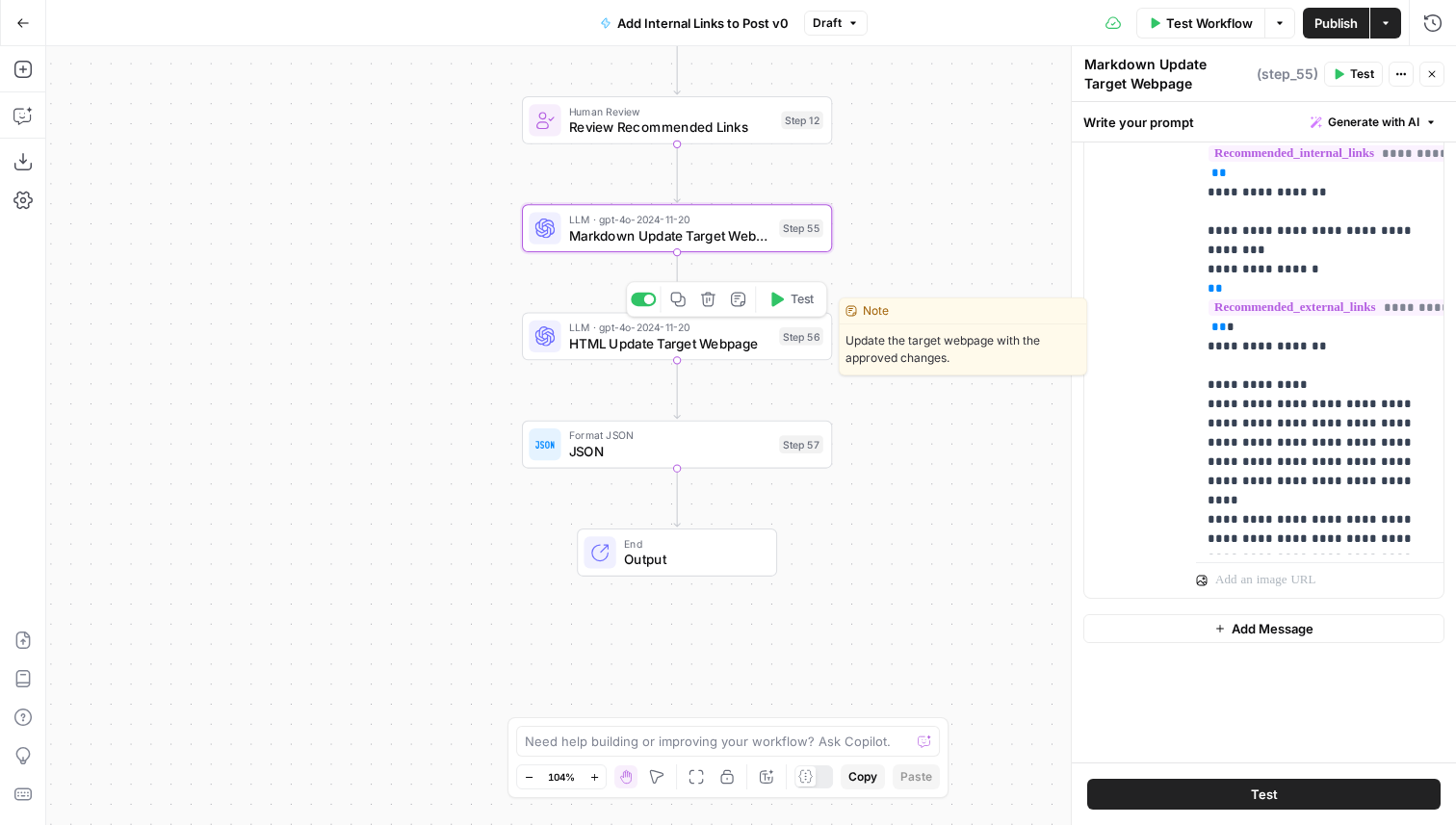 click on "HTML Update Target Webpage" at bounding box center [670, 343] 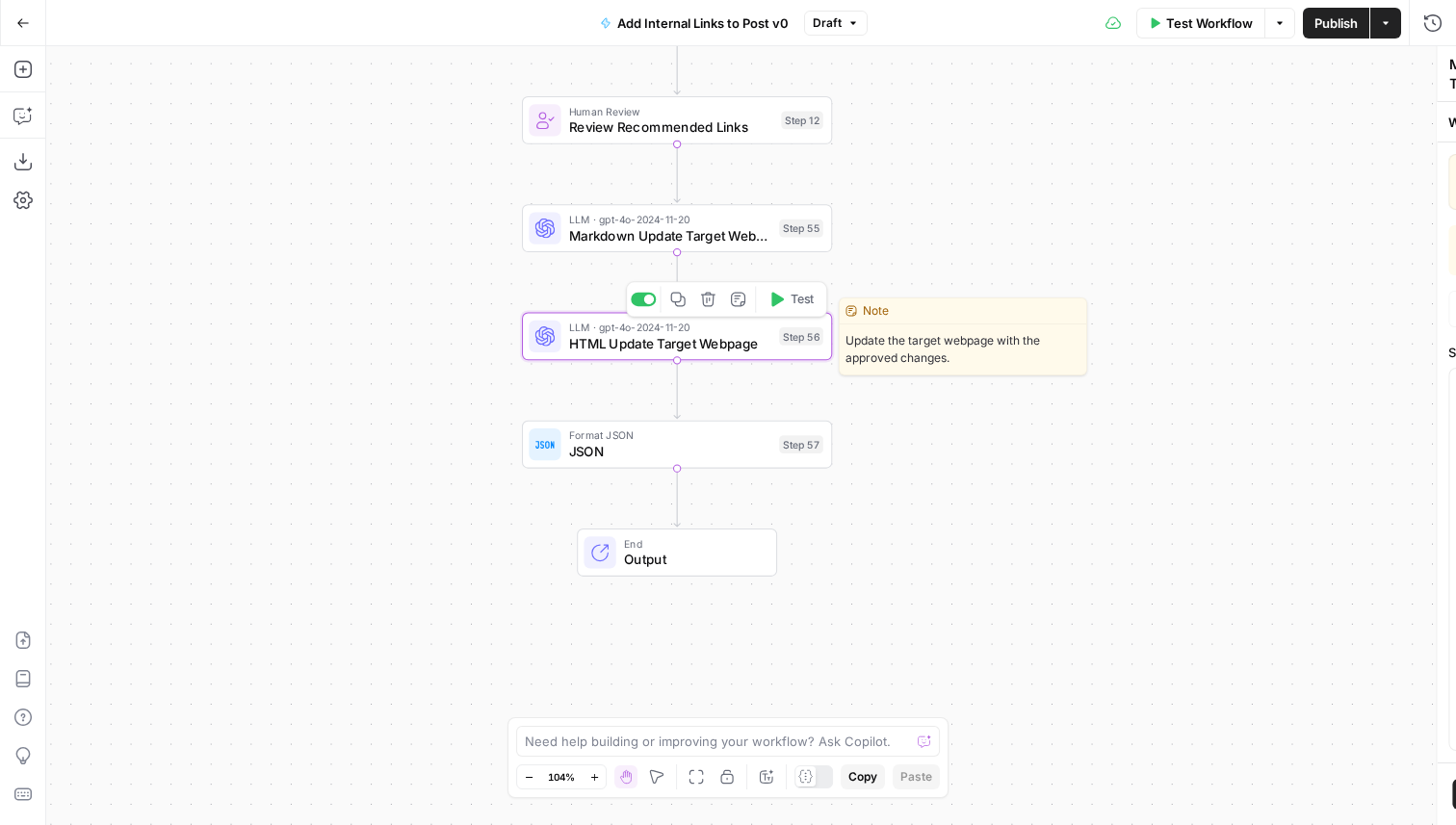type on "HTML Update Target Webpage" 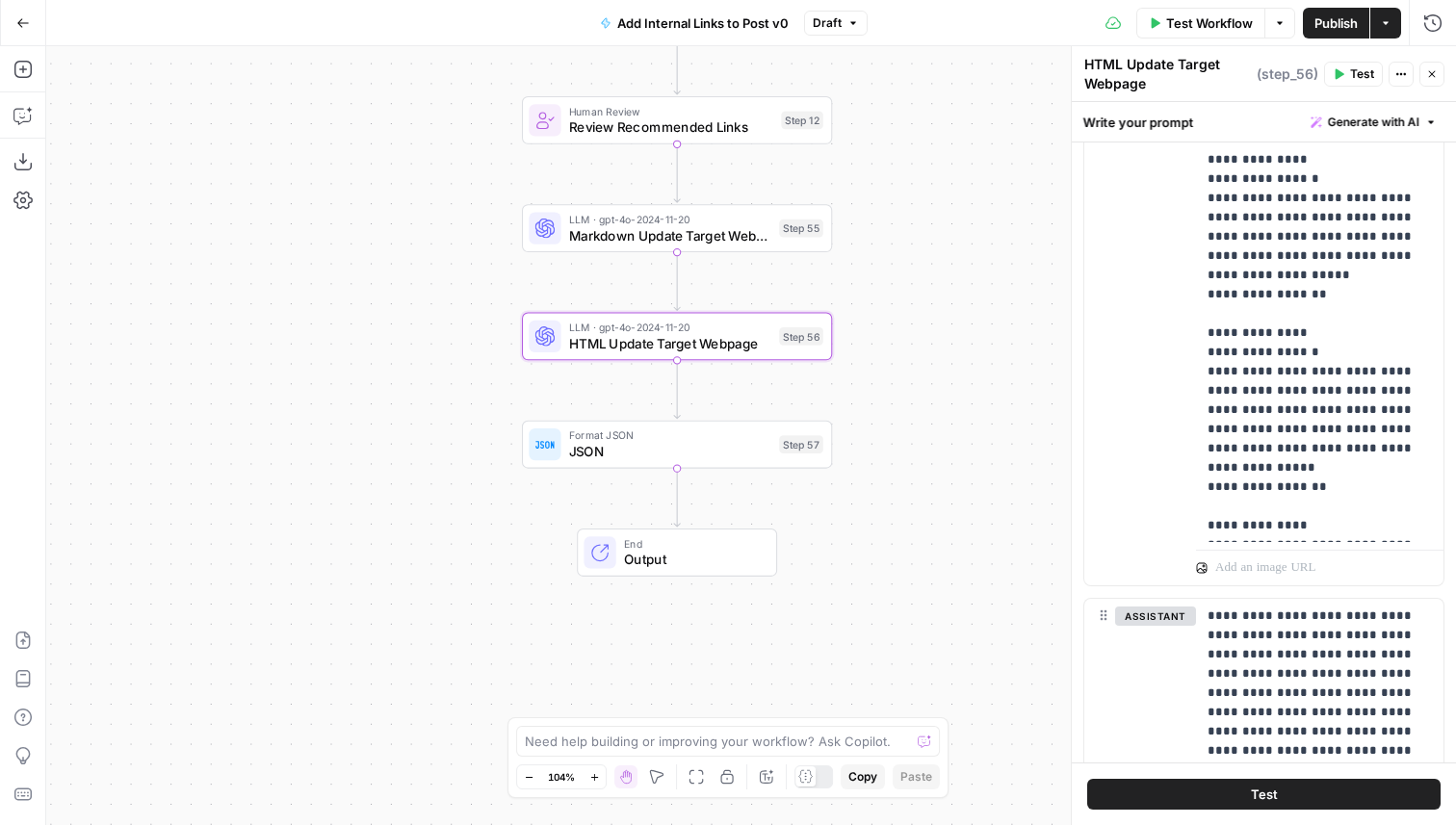 scroll, scrollTop: 1006, scrollLeft: 0, axis: vertical 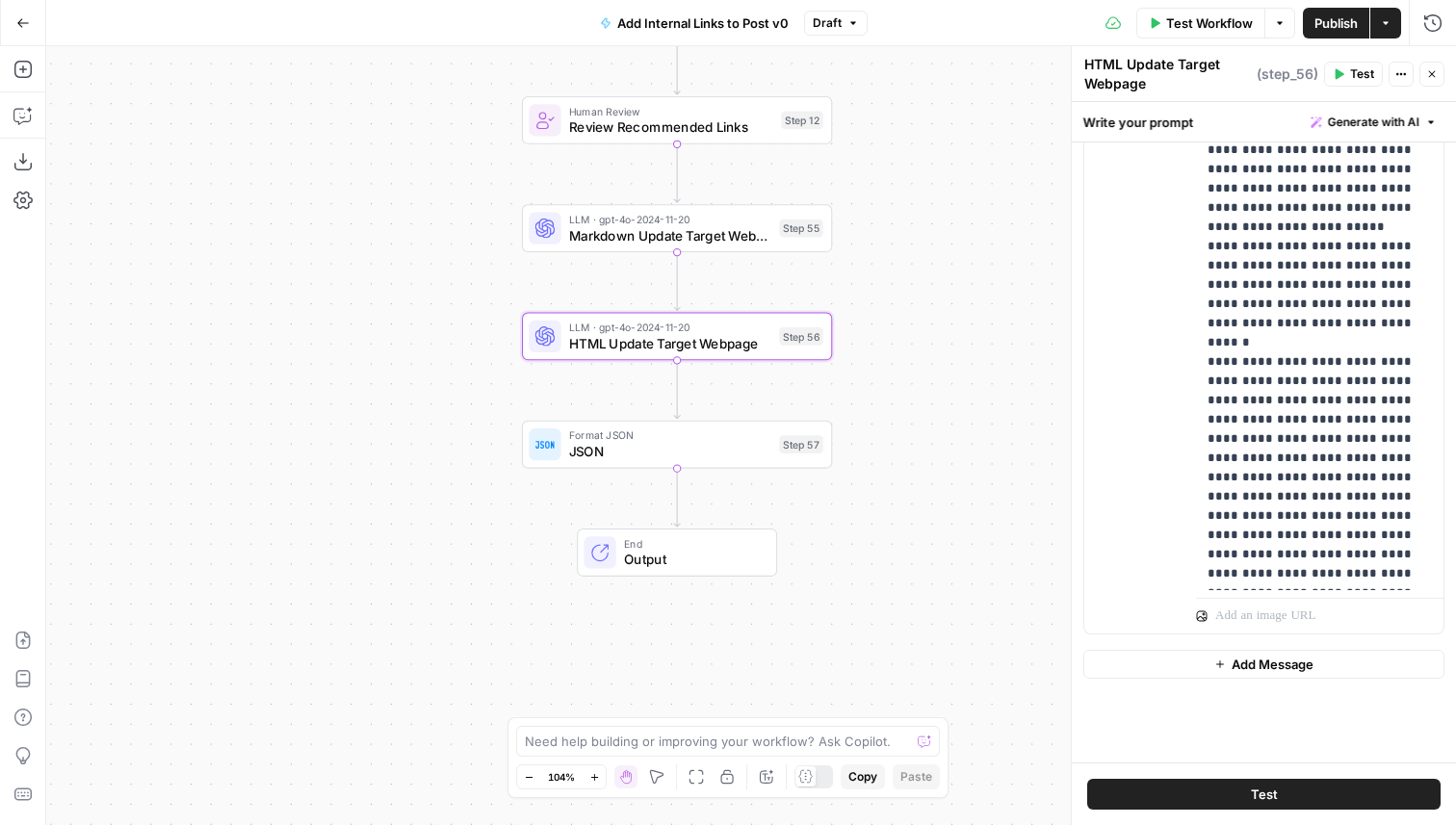 click on "JSON" at bounding box center (670, 451) 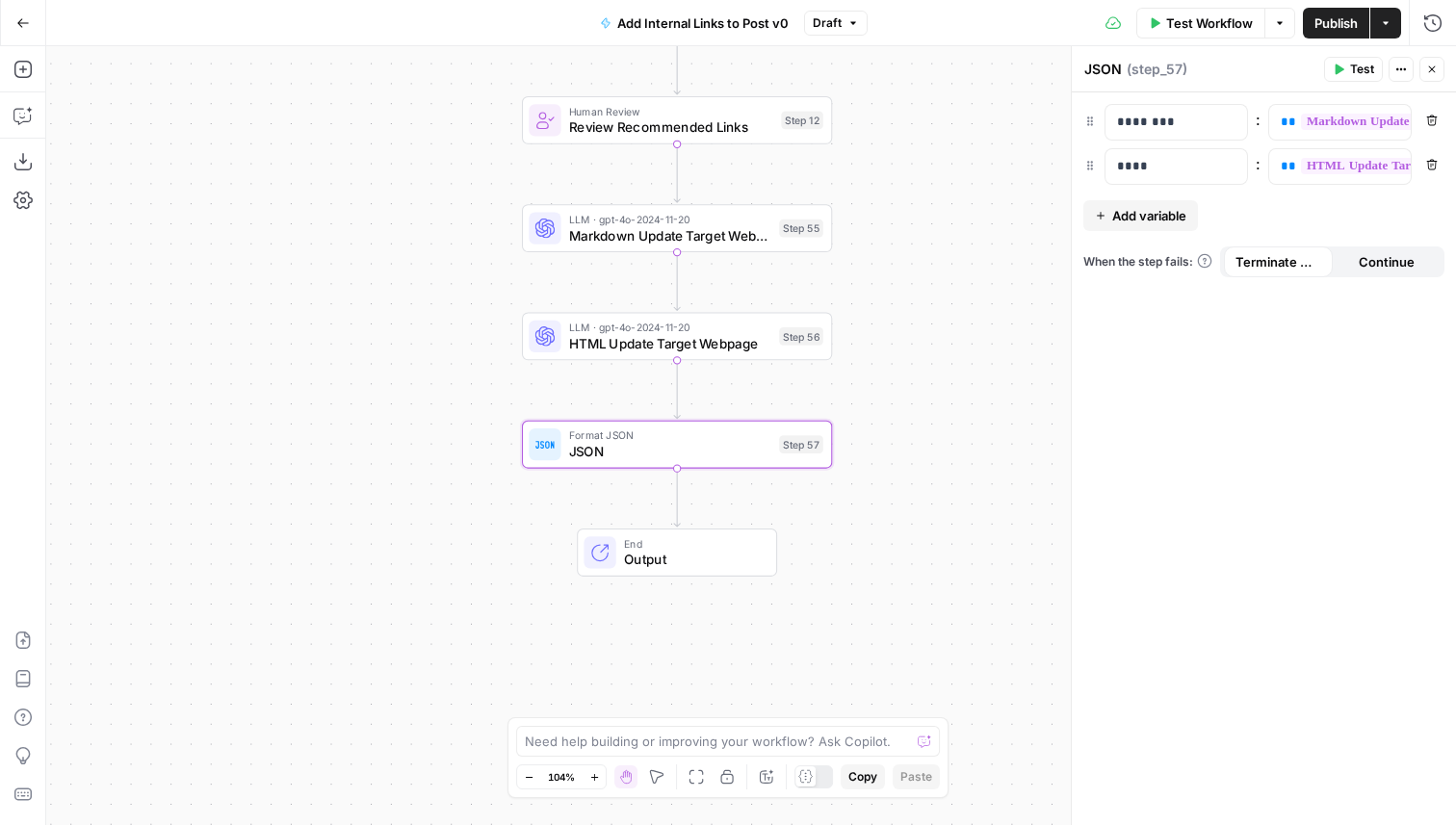 click on "Output" at bounding box center [691, 559] 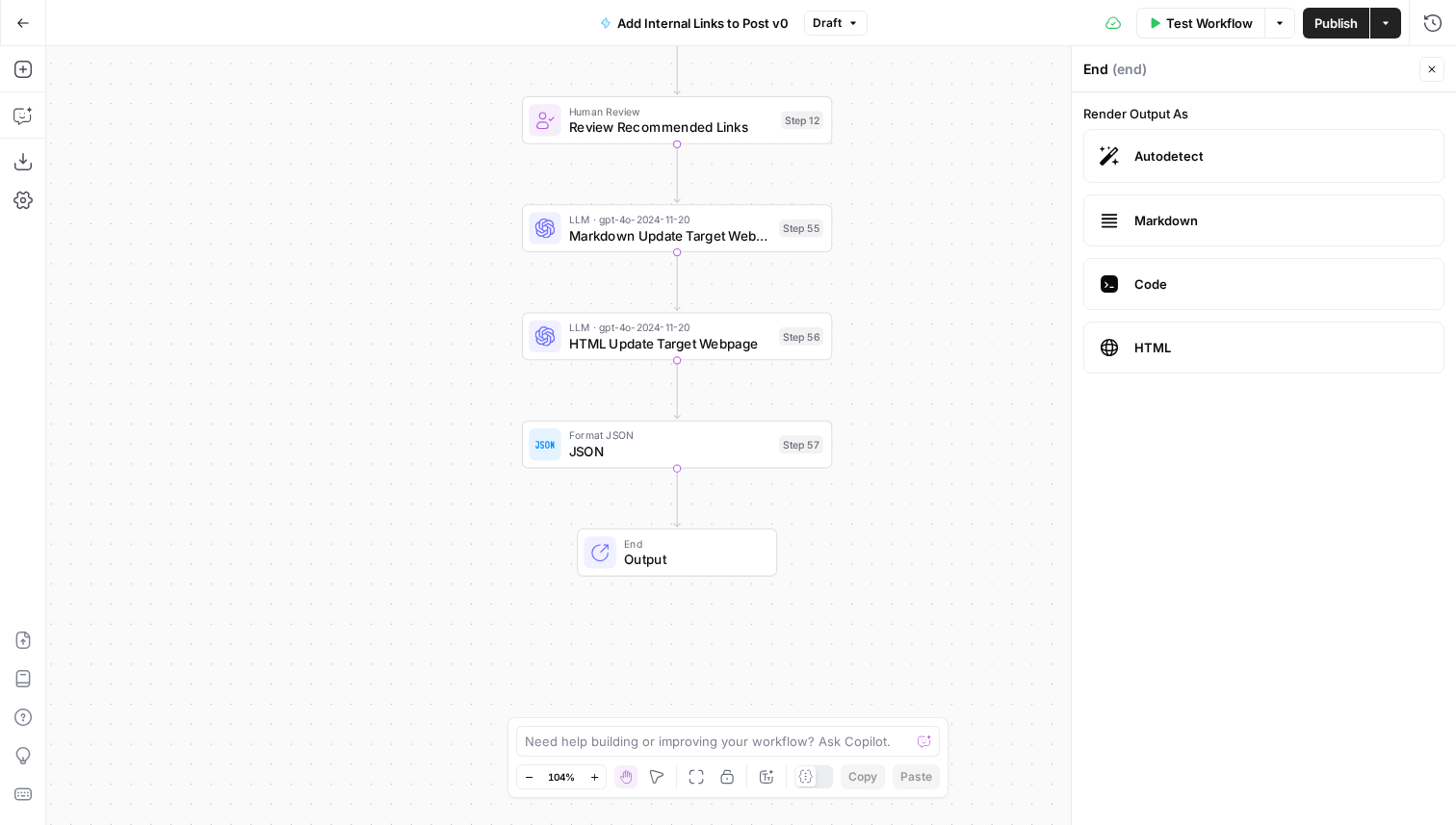 click on "Go Back" at bounding box center [23, 23] 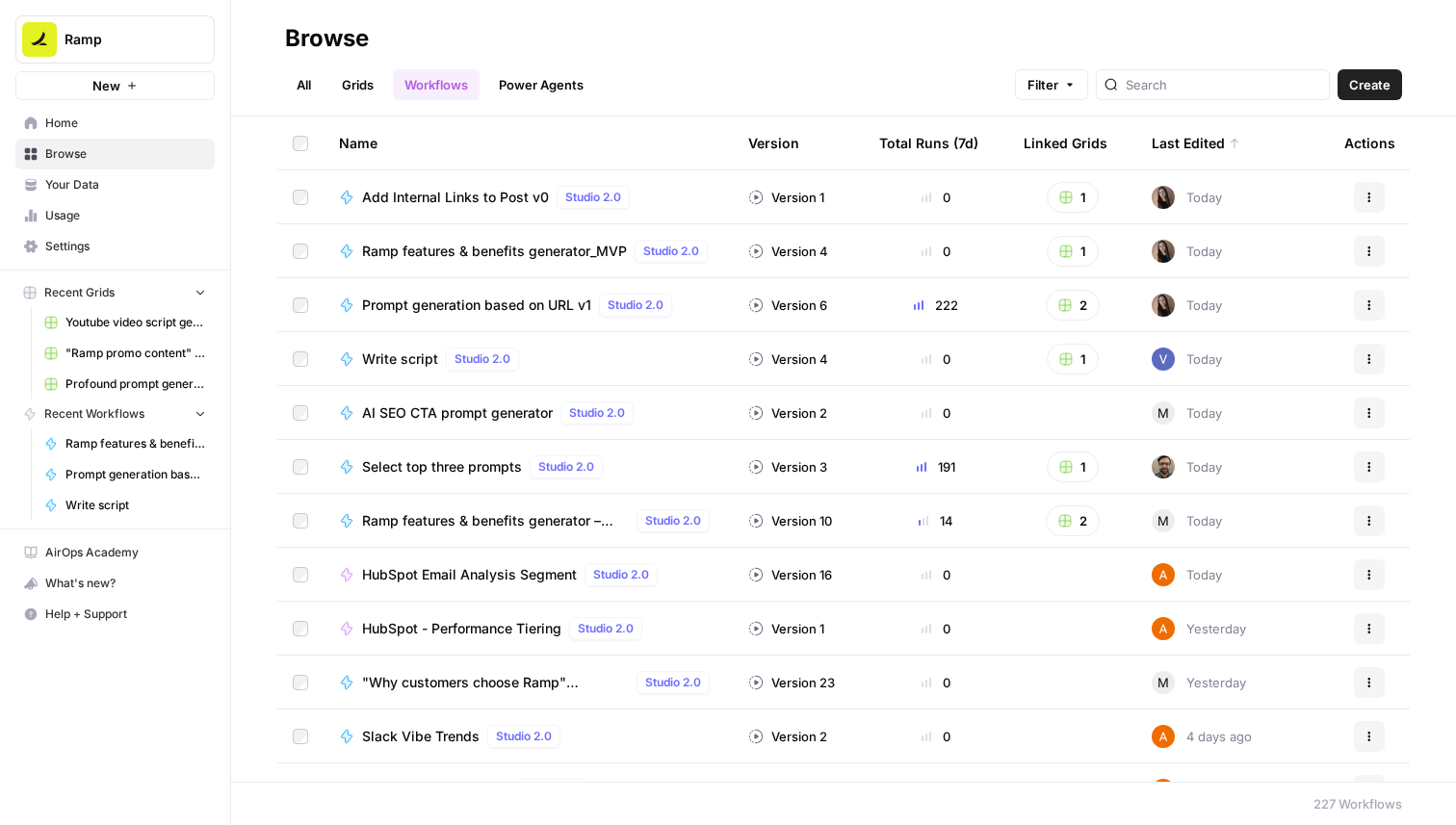 click on "HubSpot - Performance Tiering Studio 2.0" at bounding box center (506, 629) 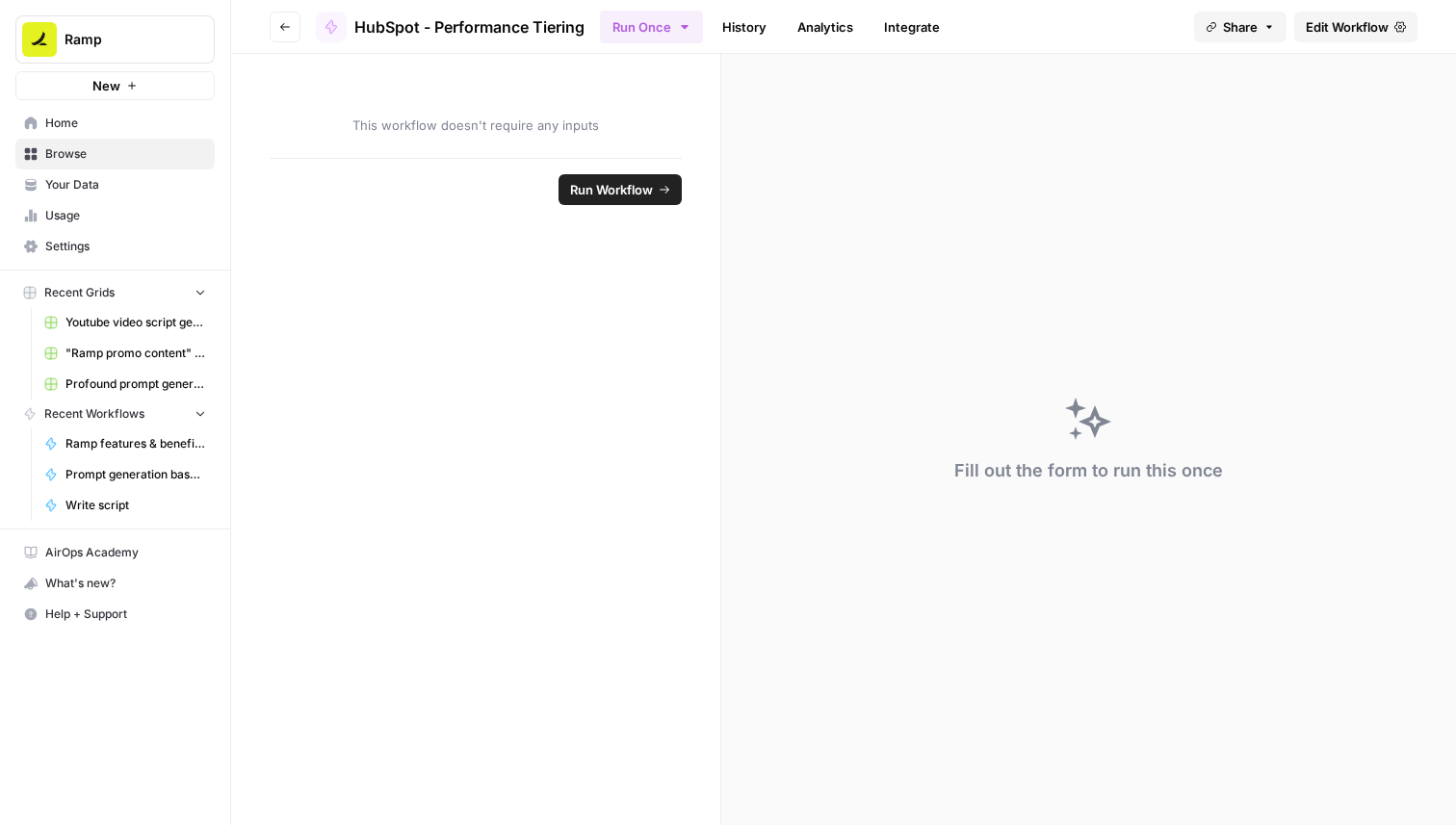 click 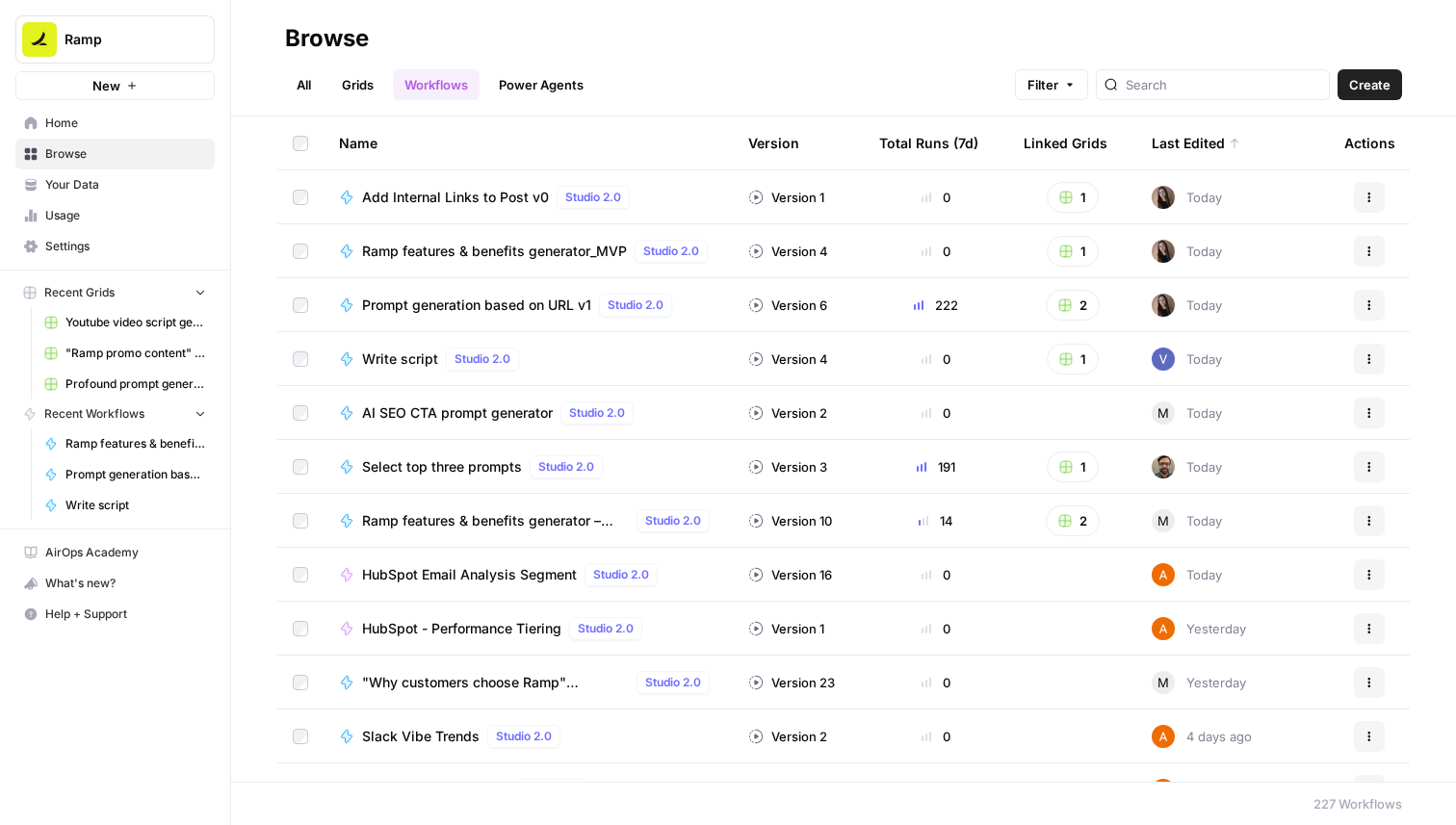 click on "AI SEO CTA prompt generator" at bounding box center [457, 413] 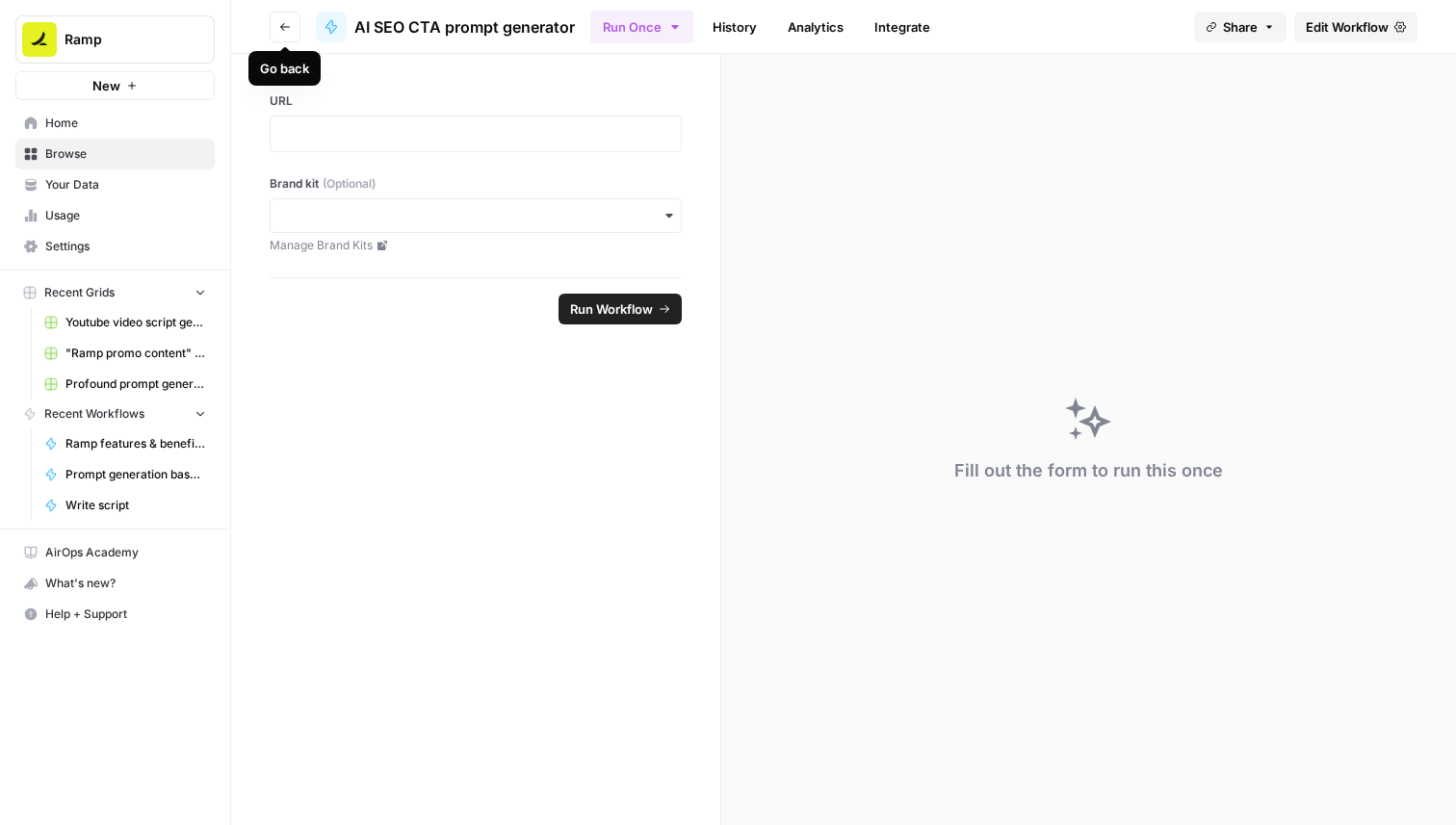 click 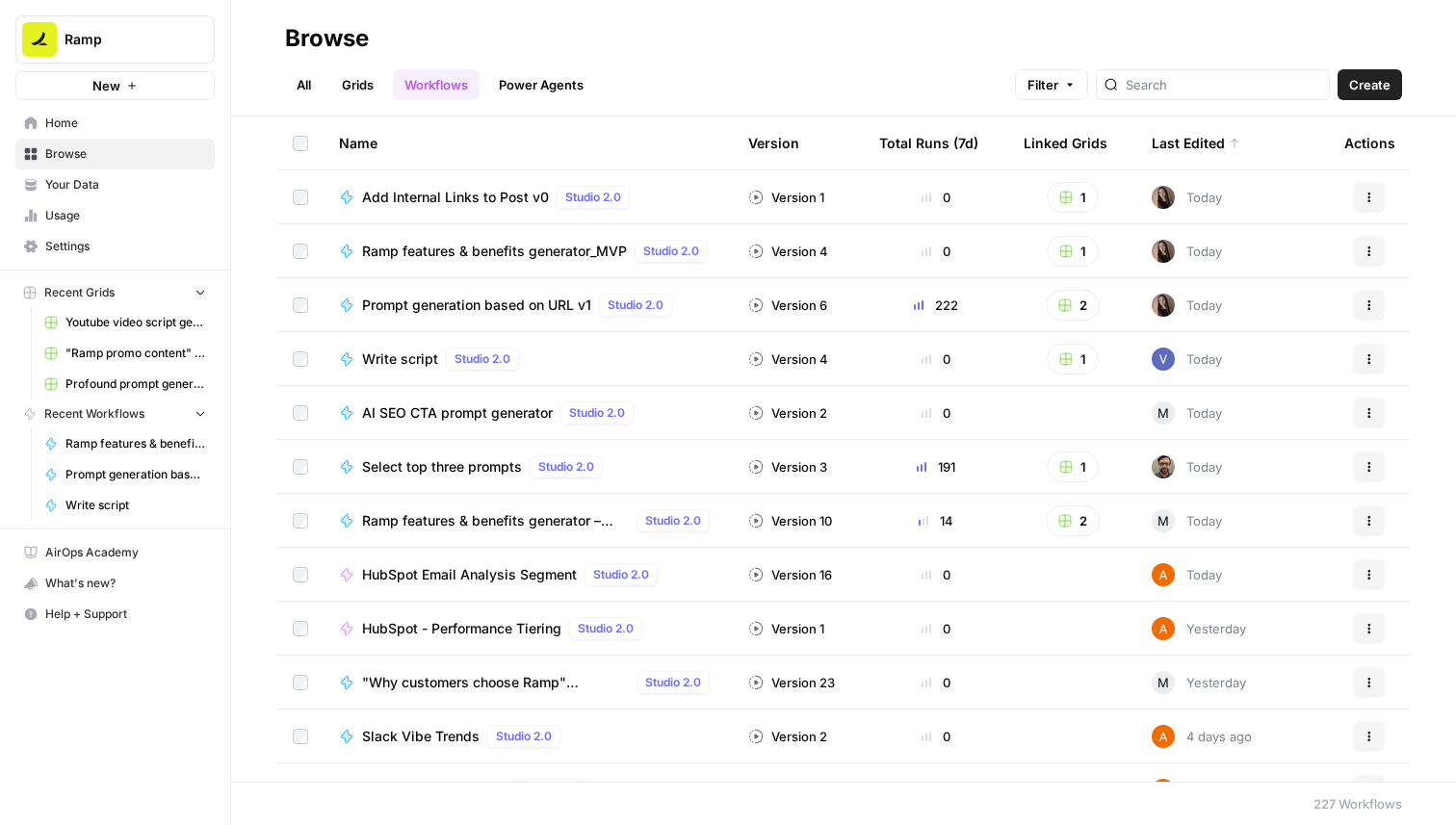 click on "Ramp features & benefits generator_MVP" at bounding box center (494, 251) 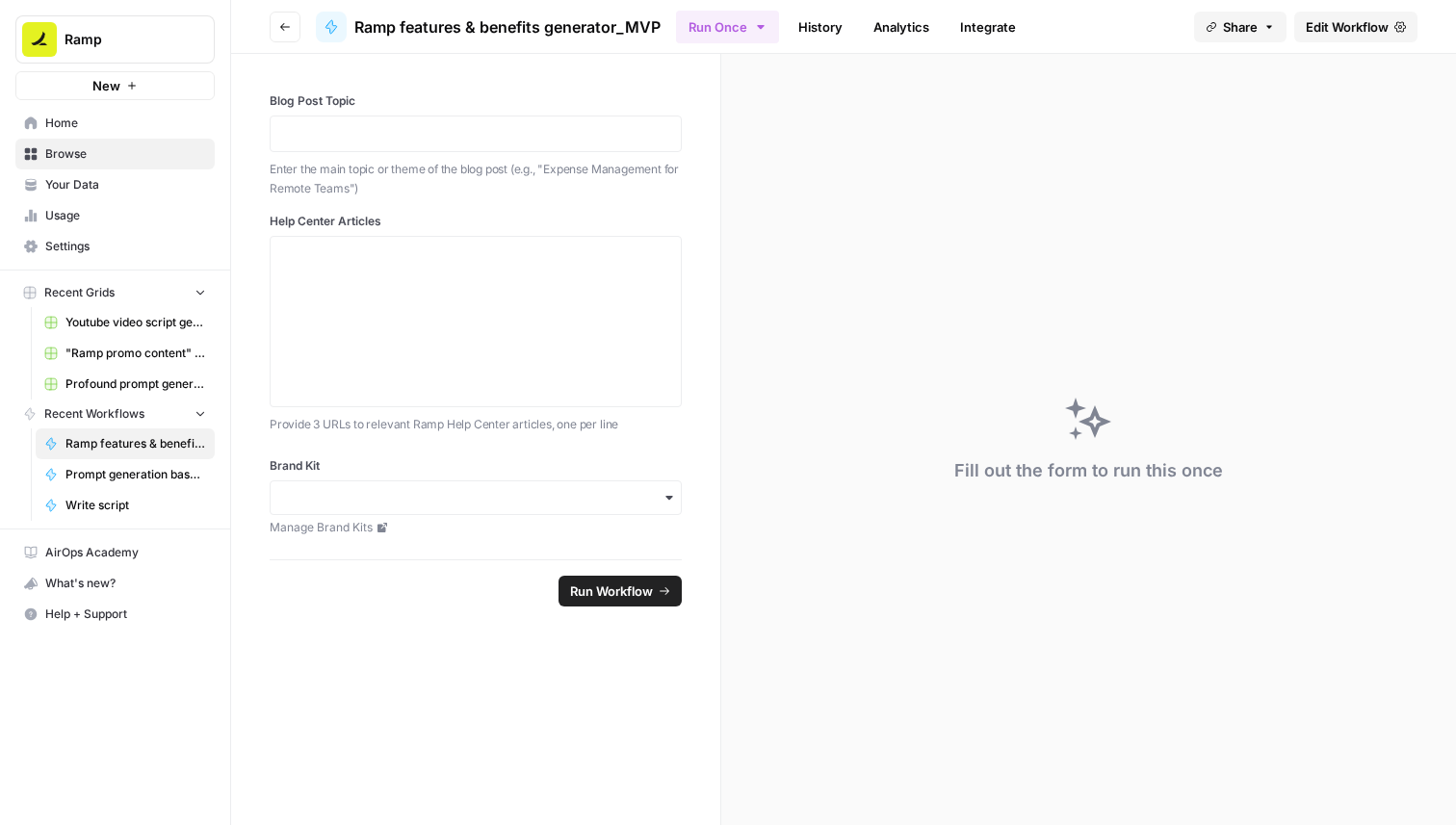 click 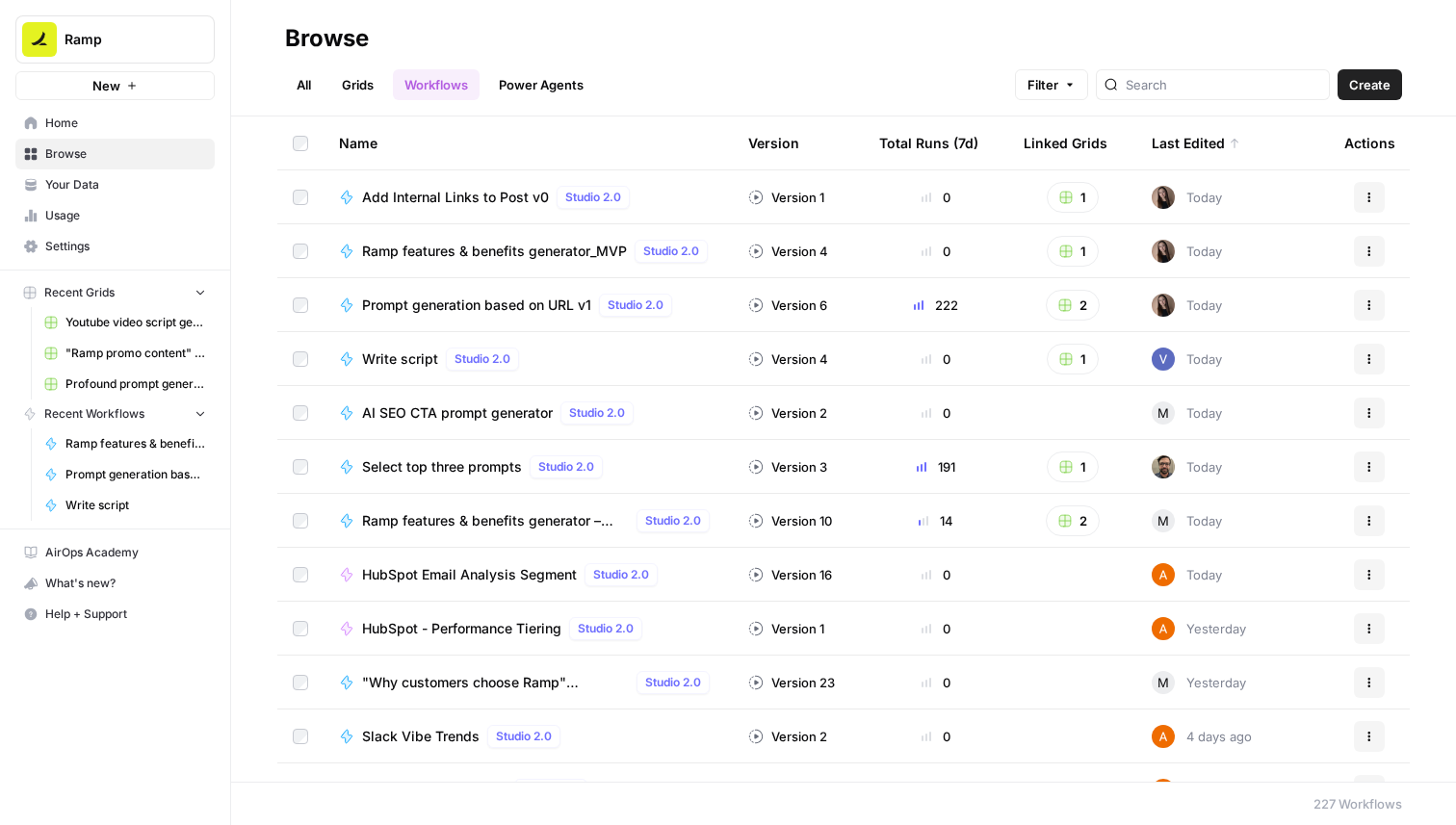 click on "AI SEO CTA prompt generator" at bounding box center (457, 413) 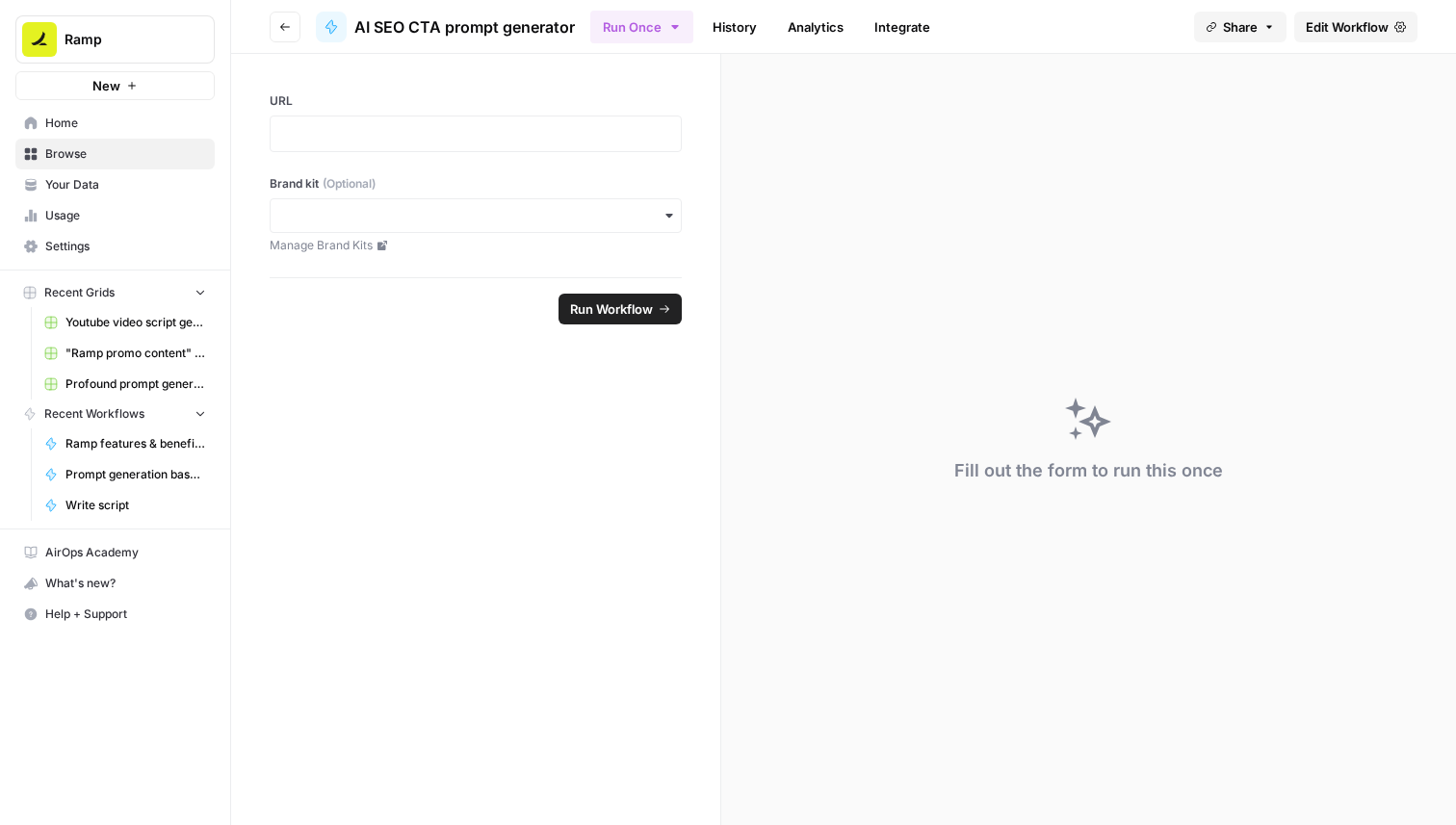 click on "Edit Workflow" at bounding box center [1356, 27] 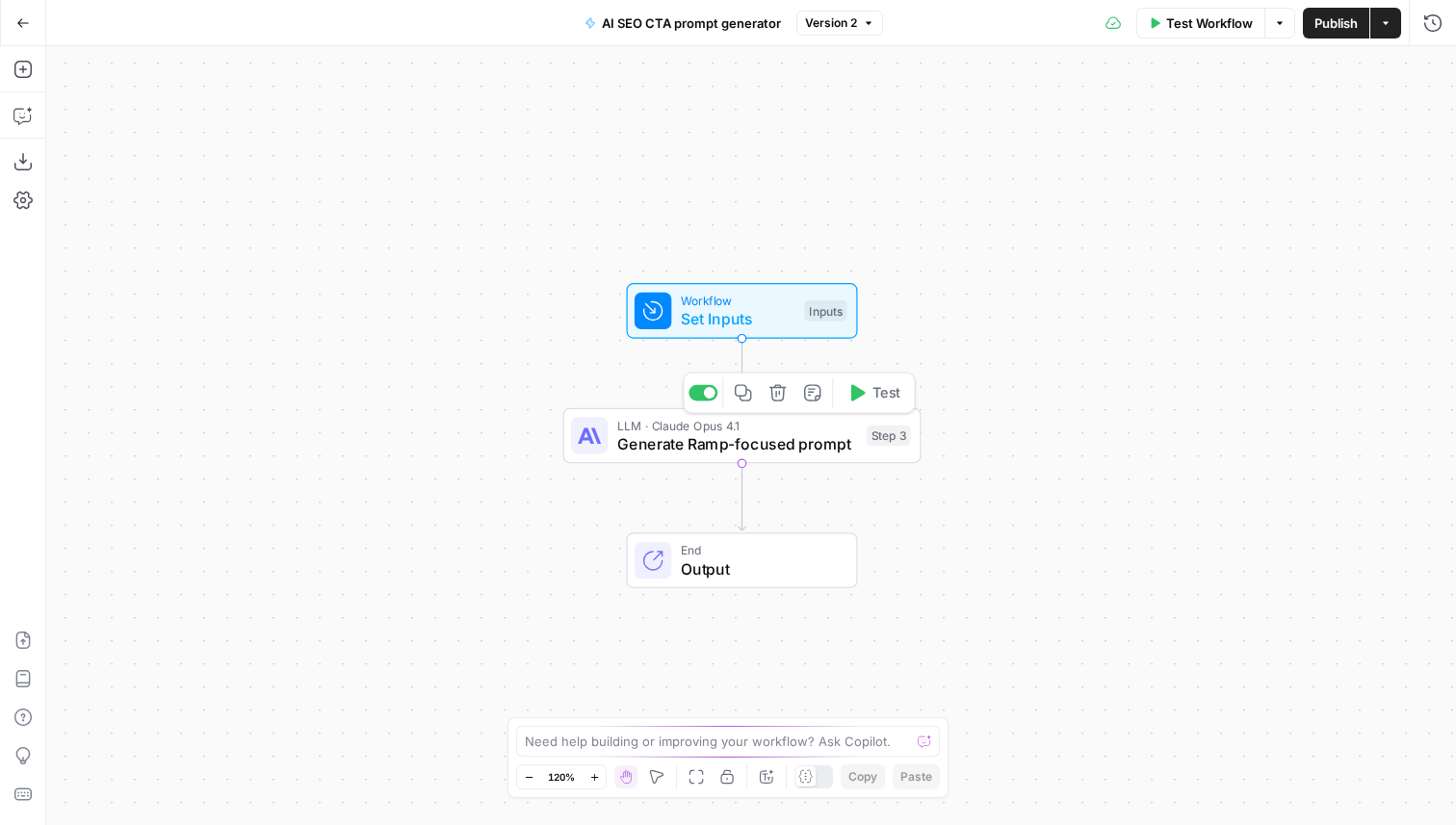 click on "Generate Ramp-focused prompt" at bounding box center (738, 444) 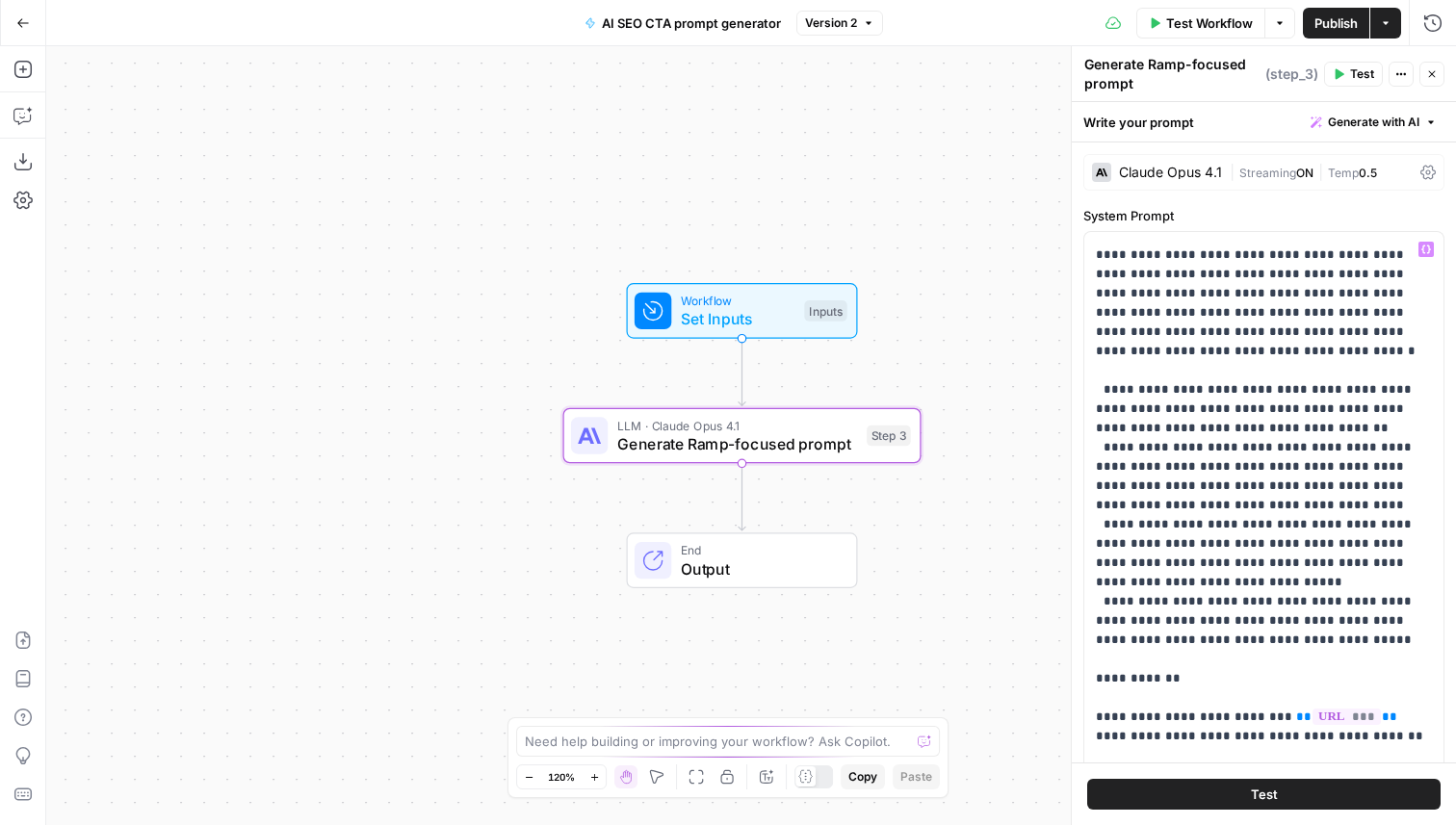 scroll, scrollTop: 155, scrollLeft: 0, axis: vertical 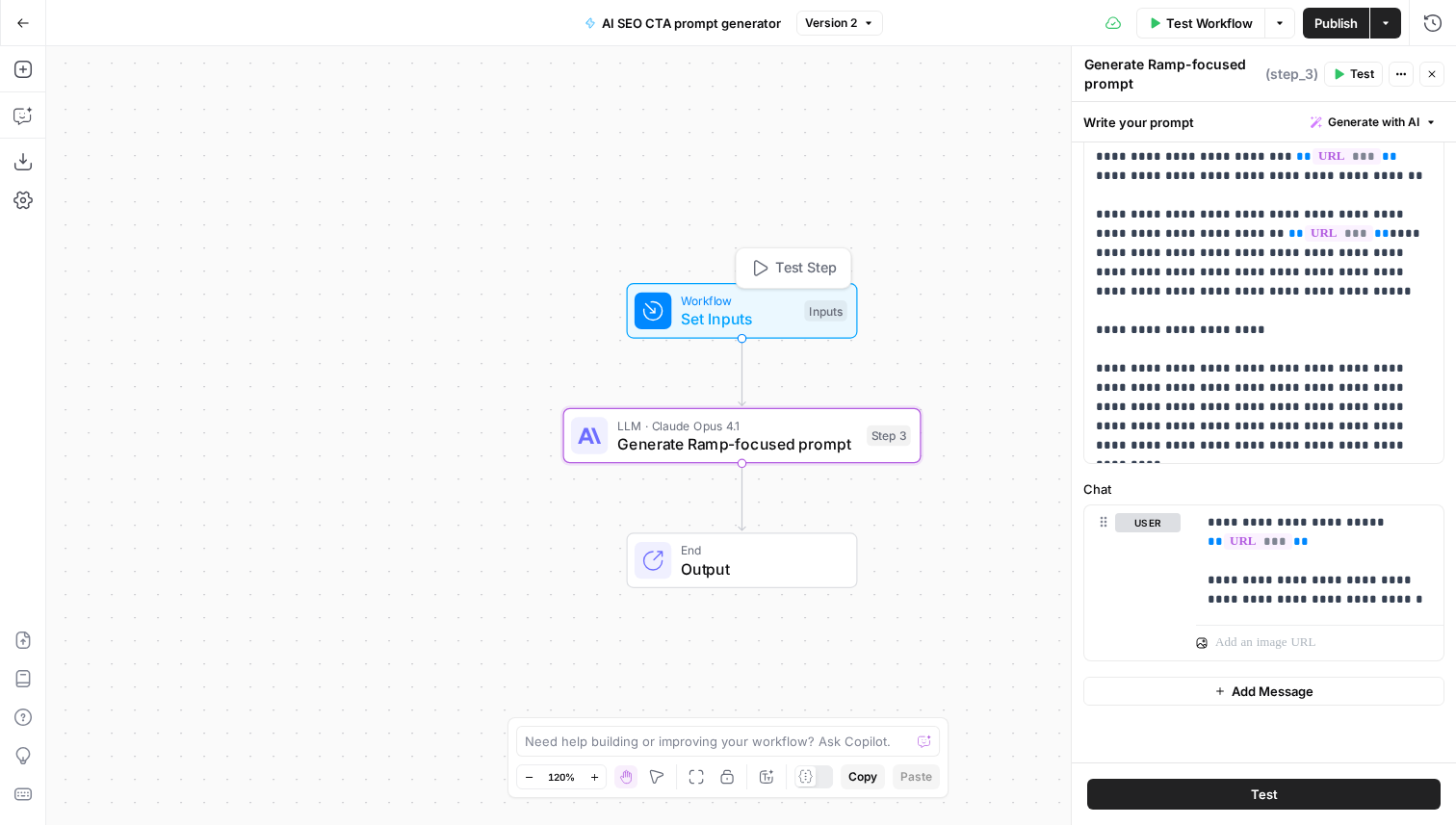 click on "Set Inputs" at bounding box center (738, 319) 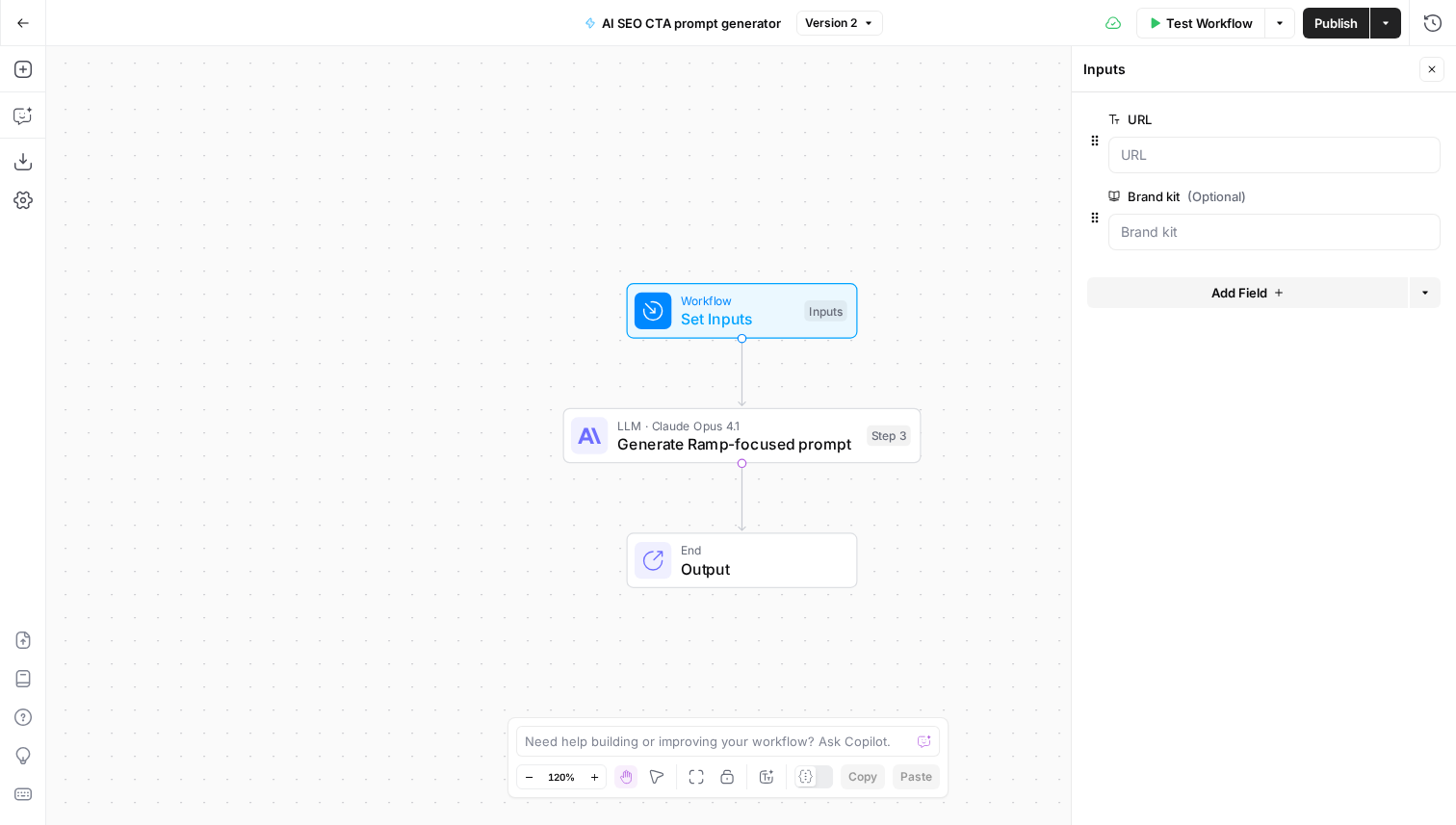 click on "Output" at bounding box center [759, 569] 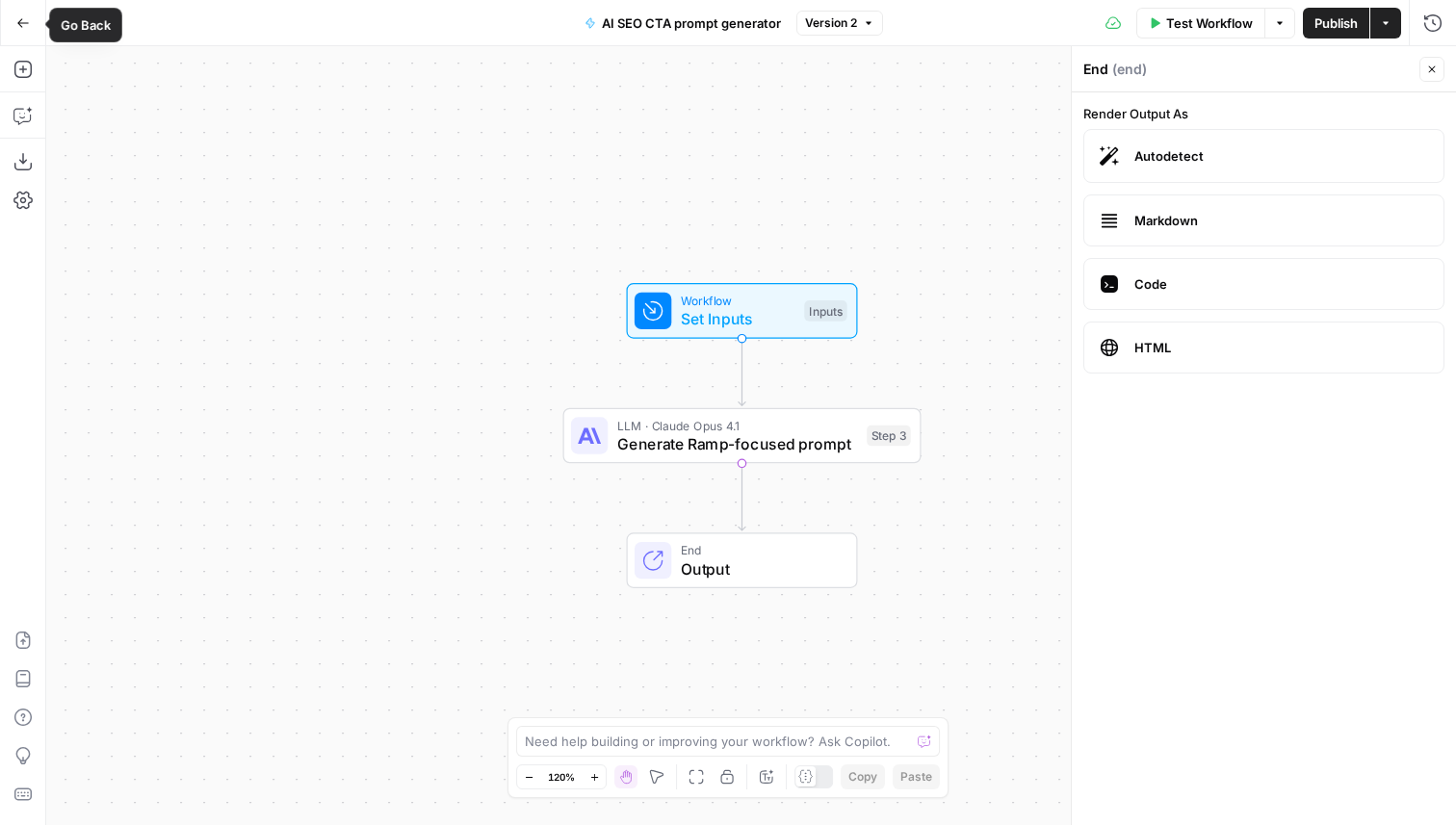click on "Go Back" at bounding box center [23, 23] 